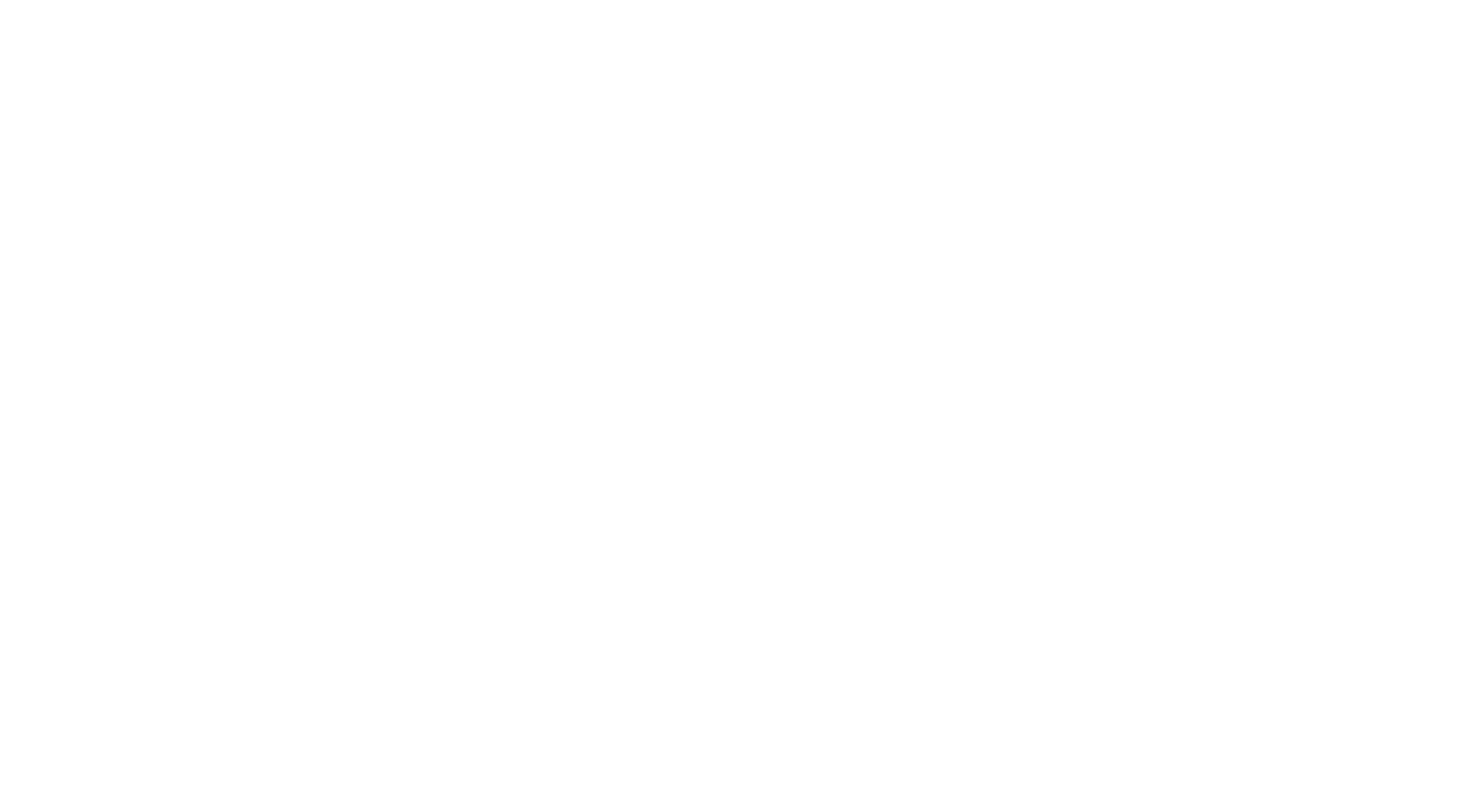 scroll, scrollTop: 0, scrollLeft: 0, axis: both 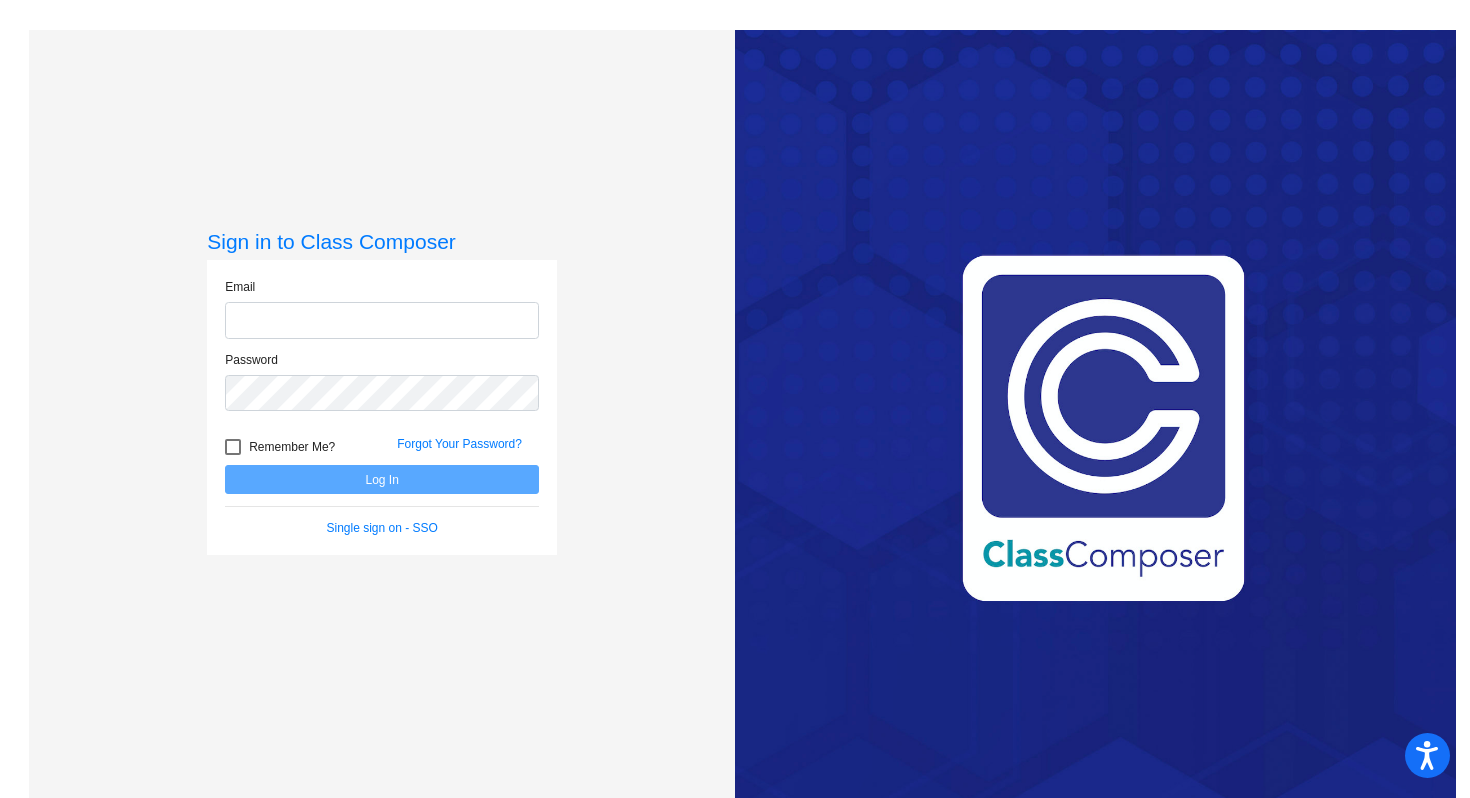 click 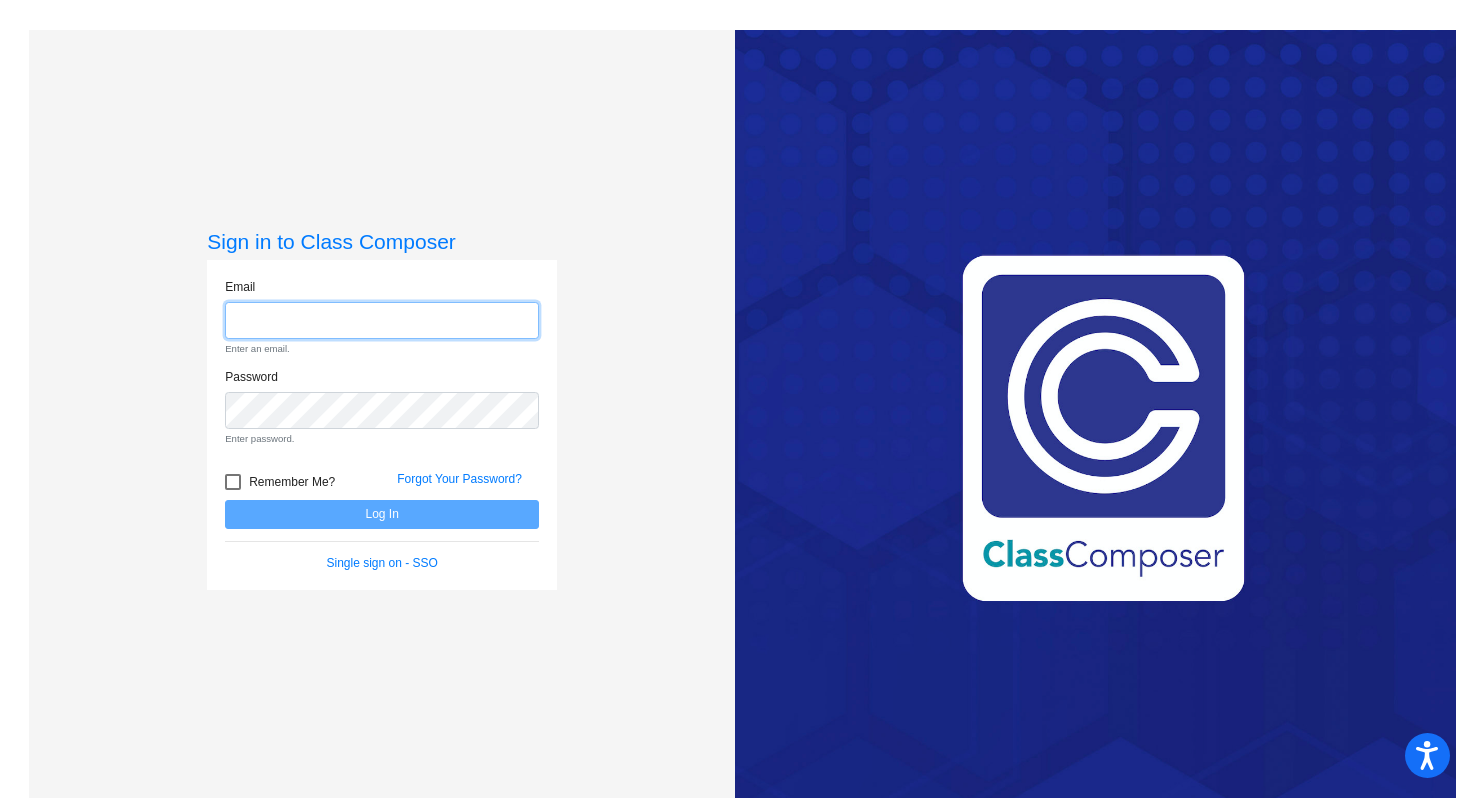type on "[EMAIL]" 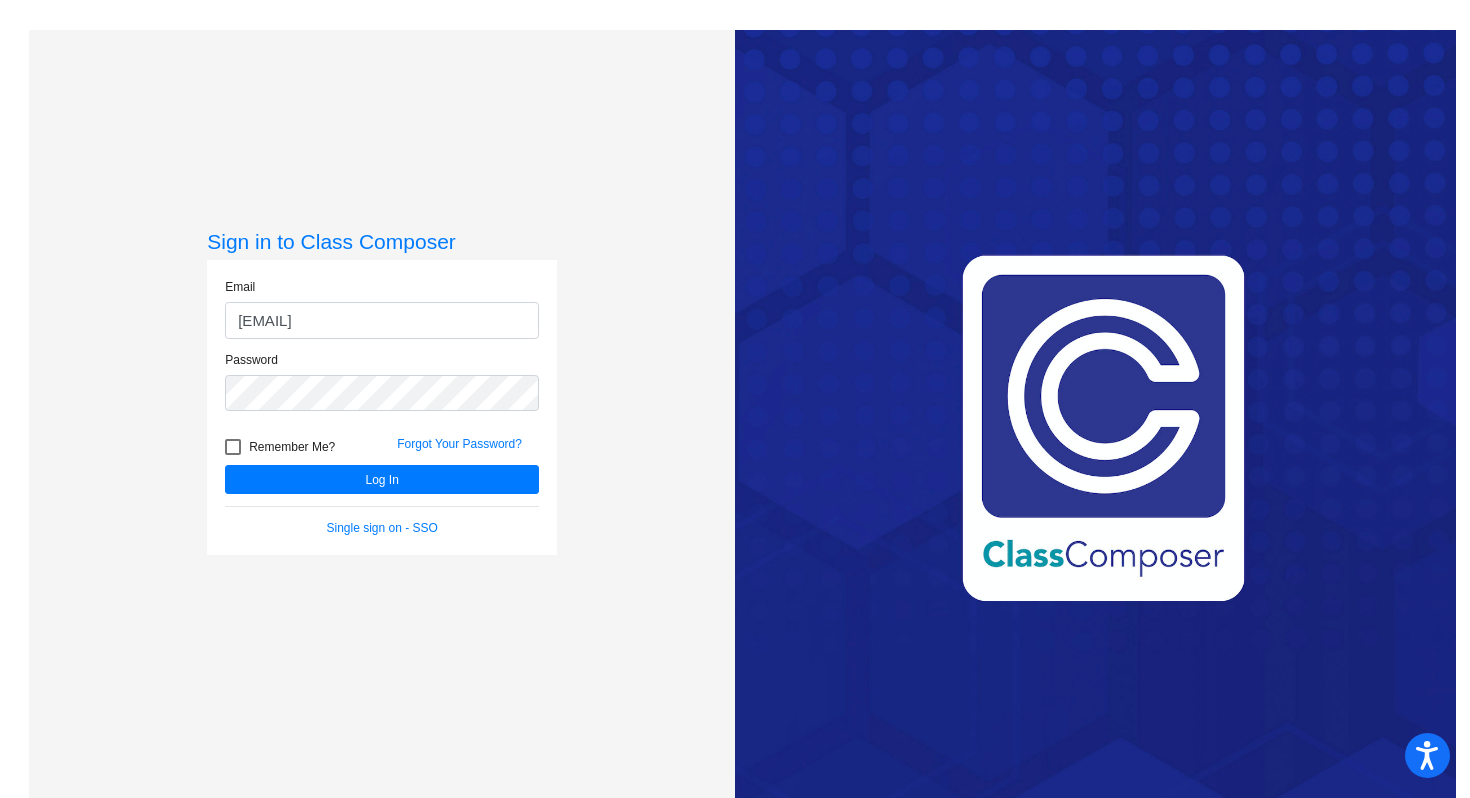 click at bounding box center (233, 447) 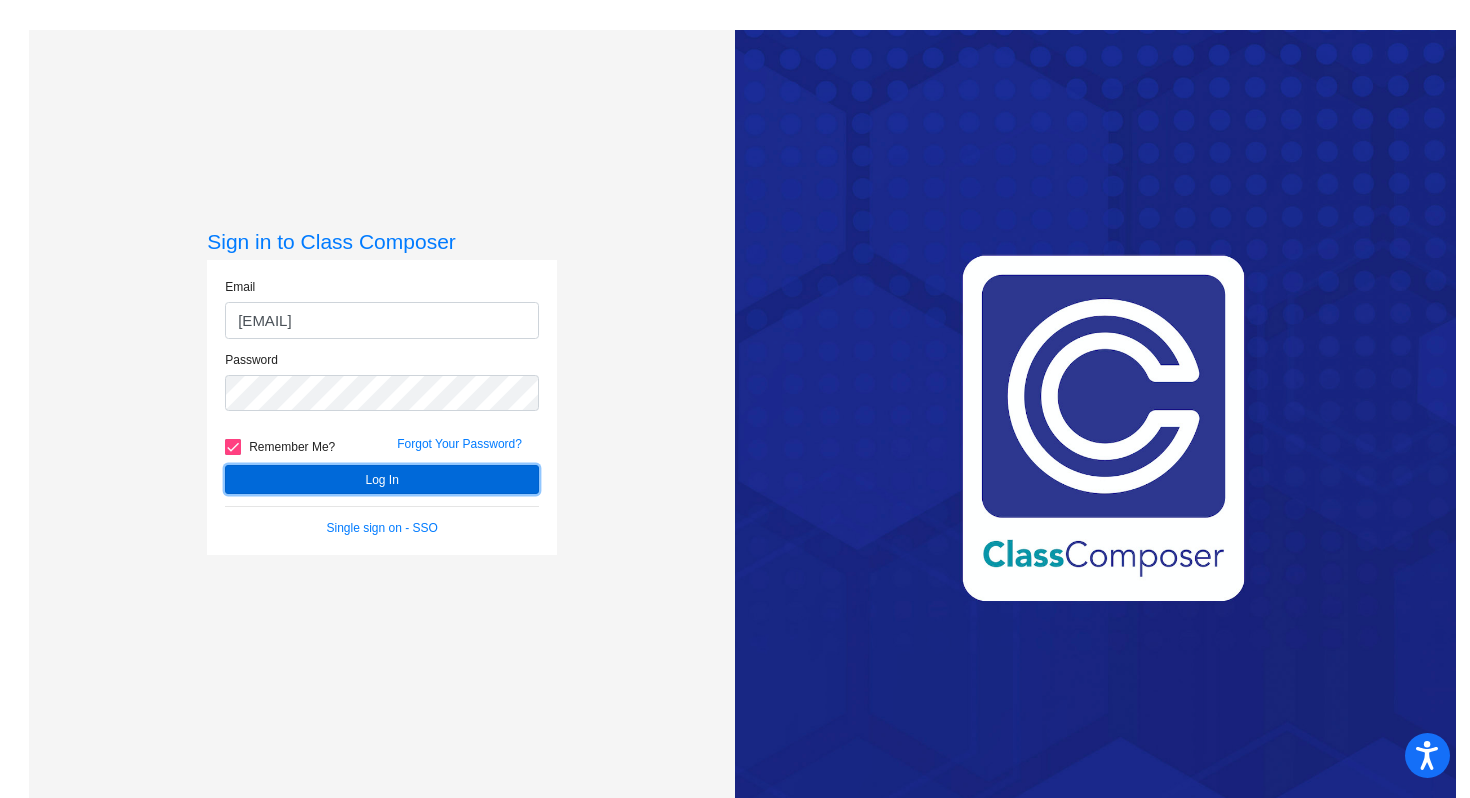 click on "Log In" 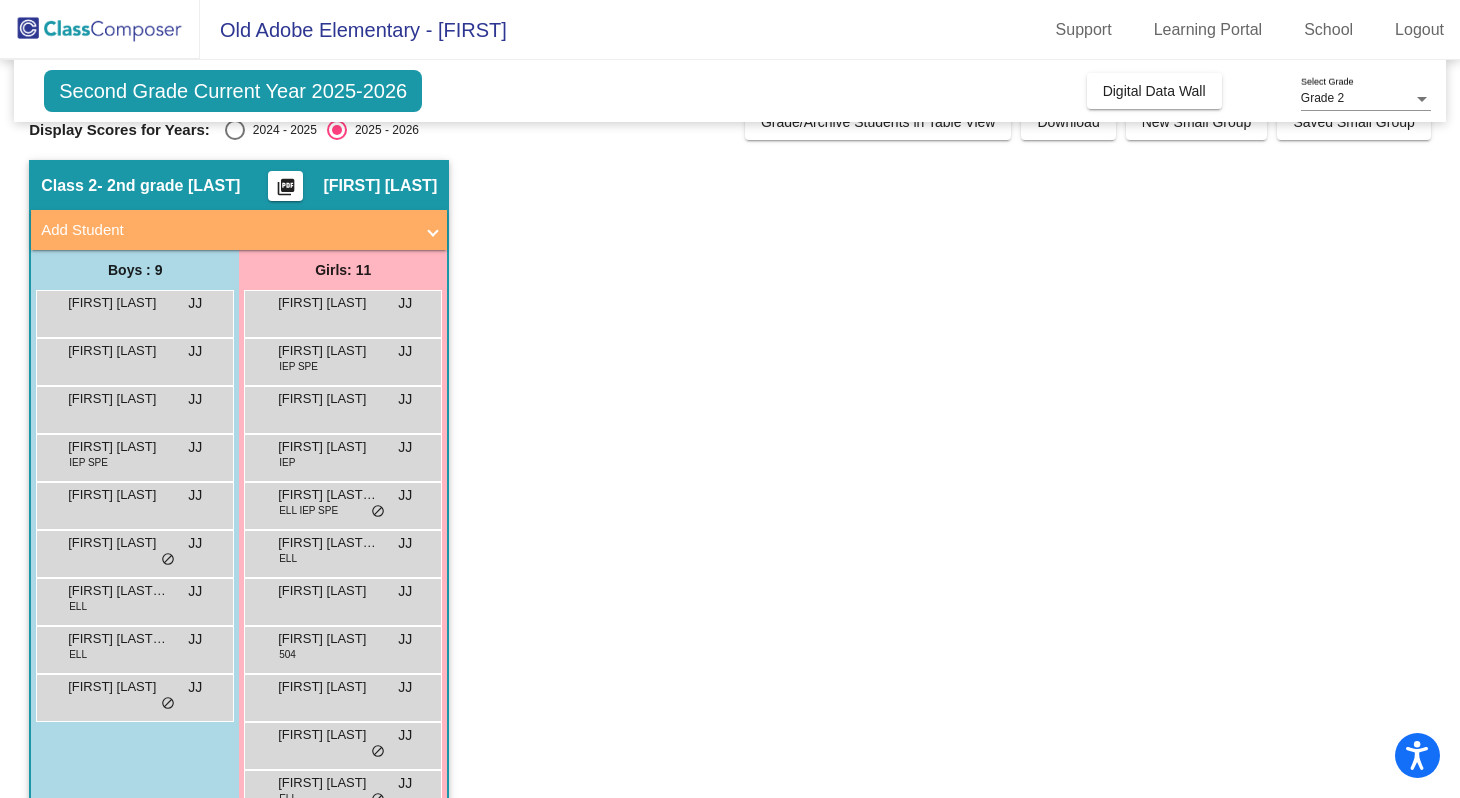 scroll, scrollTop: 82, scrollLeft: 0, axis: vertical 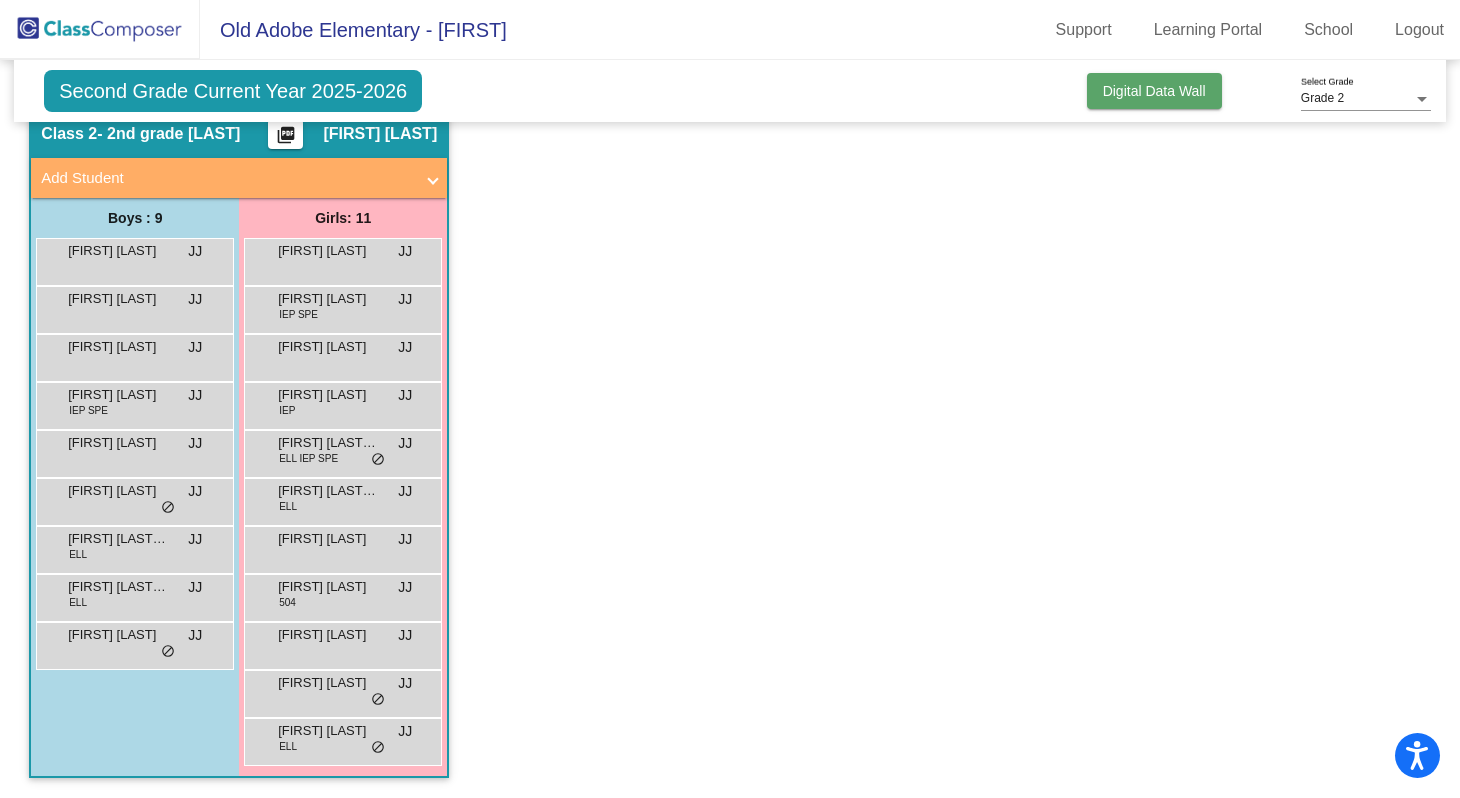 click on "Digital Data Wall" 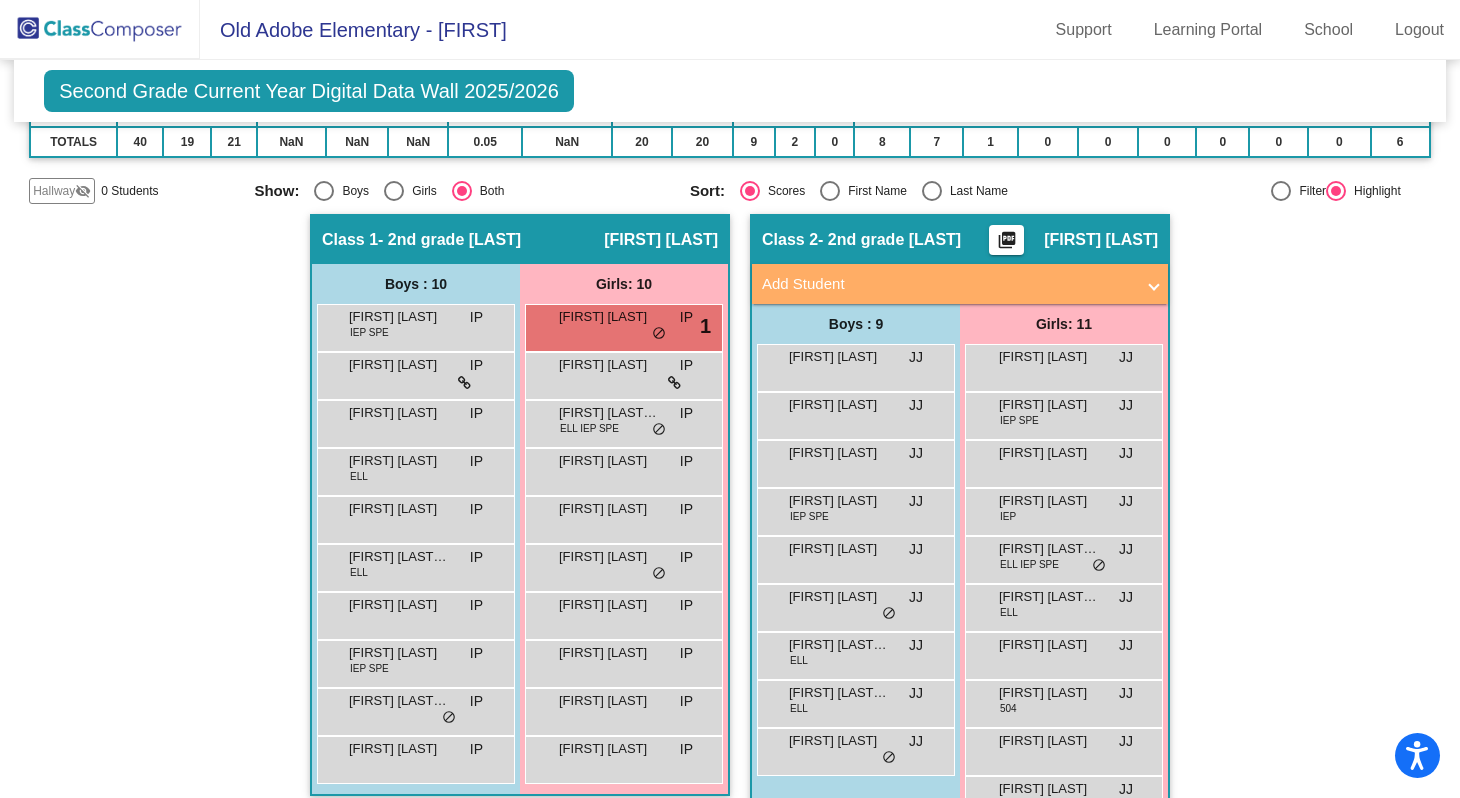 scroll, scrollTop: 240, scrollLeft: 0, axis: vertical 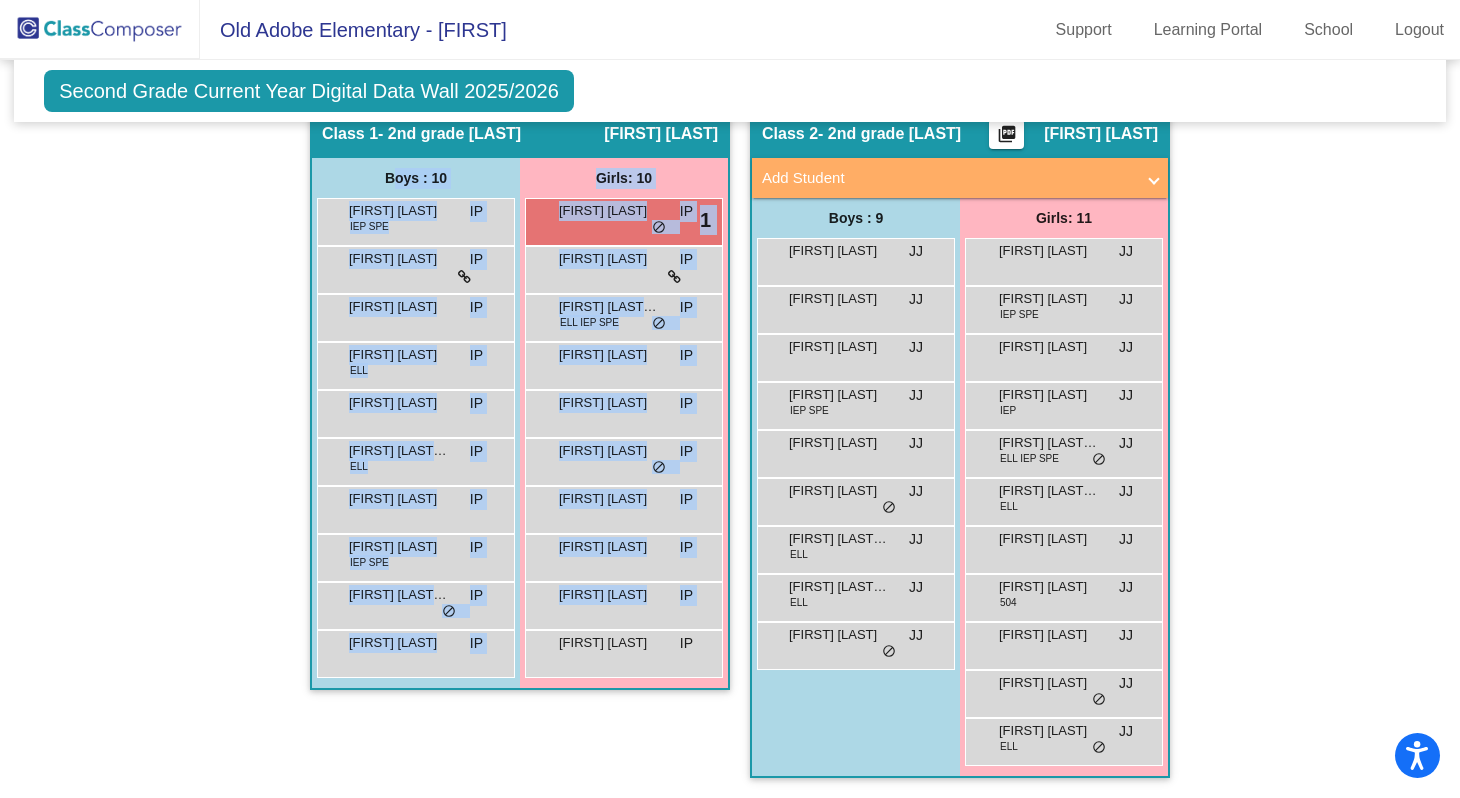 drag, startPoint x: 326, startPoint y: 281, endPoint x: 673, endPoint y: 708, distance: 550.2163 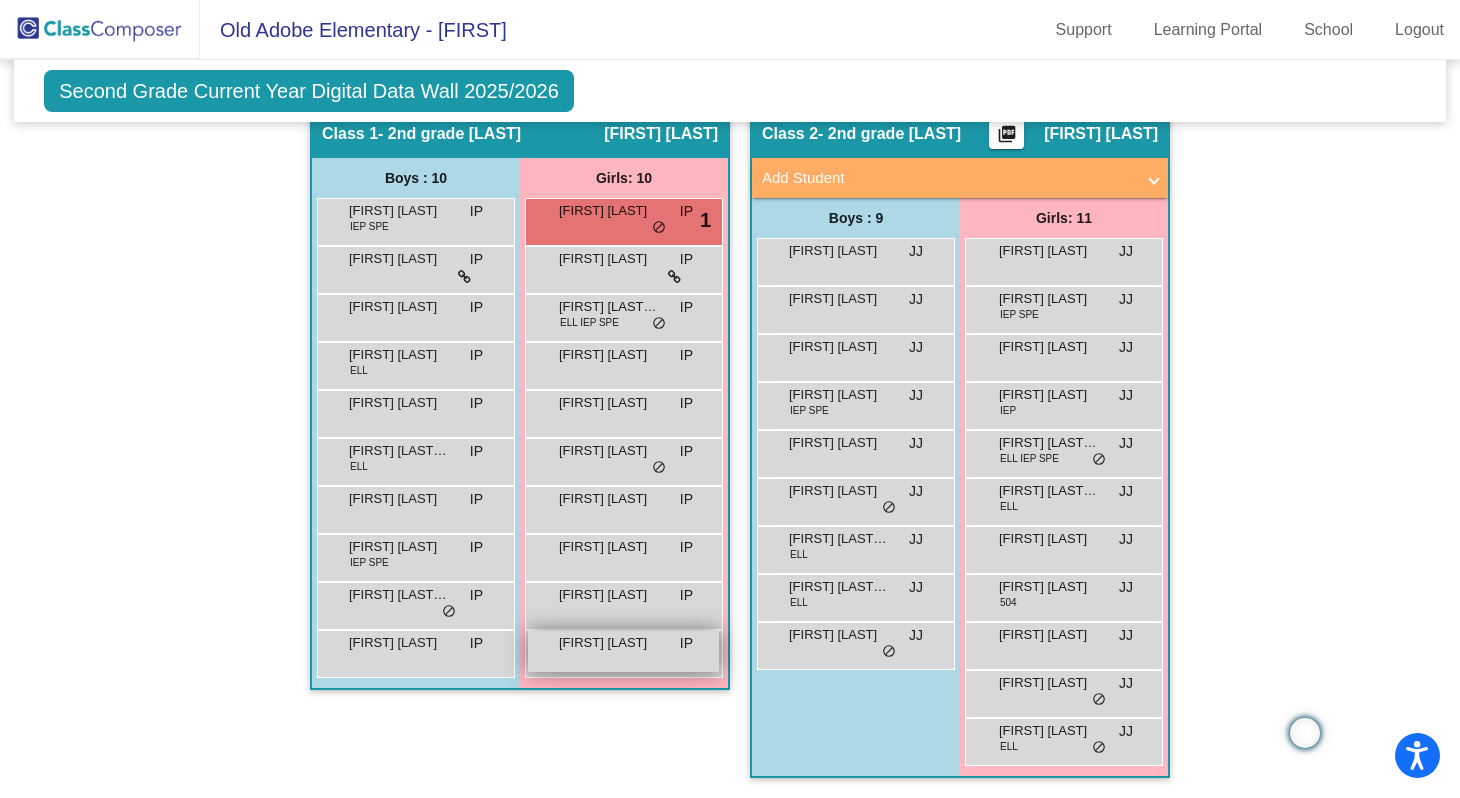 drag, startPoint x: 324, startPoint y: 210, endPoint x: 648, endPoint y: 646, distance: 543.2053 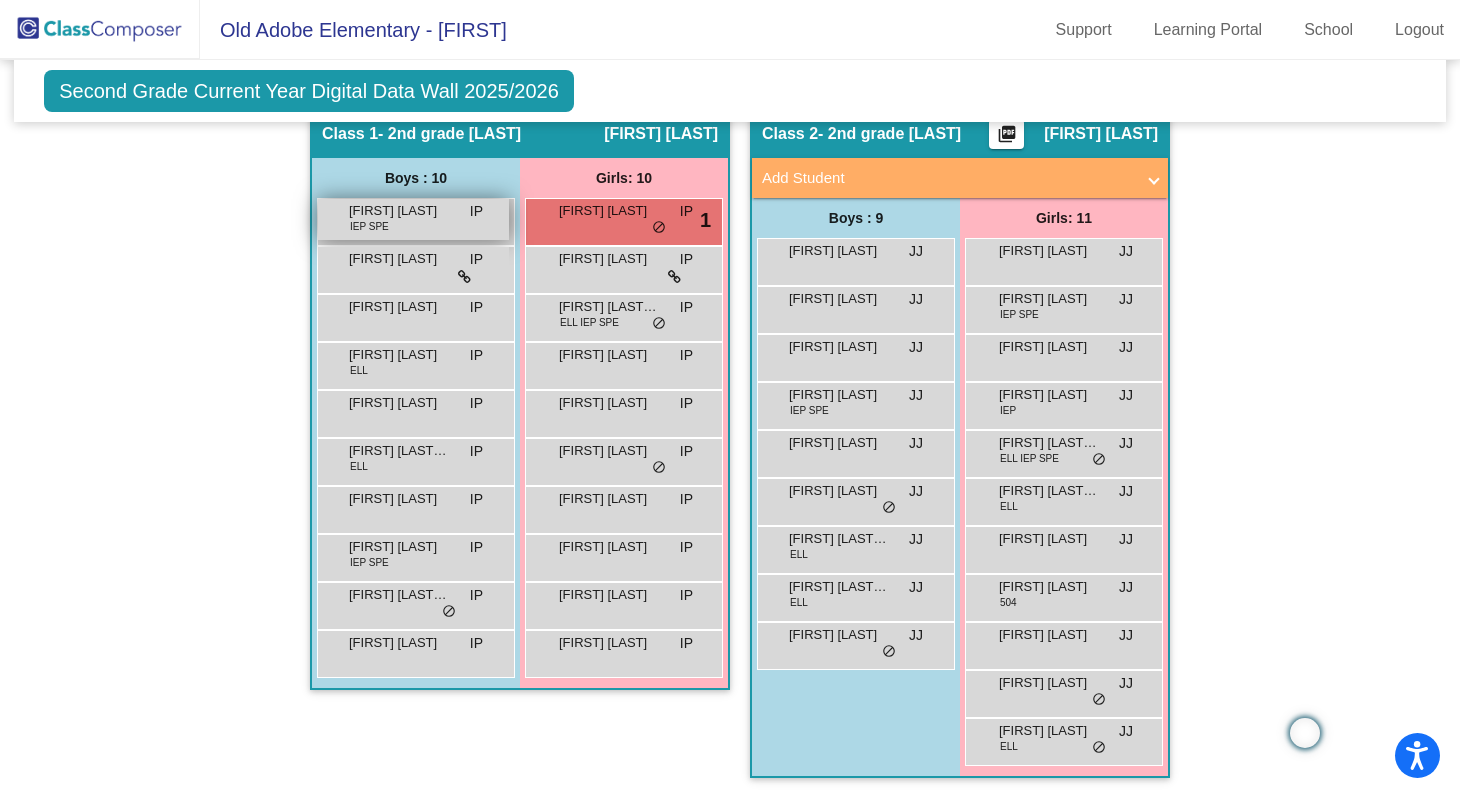 scroll, scrollTop: 344, scrollLeft: 0, axis: vertical 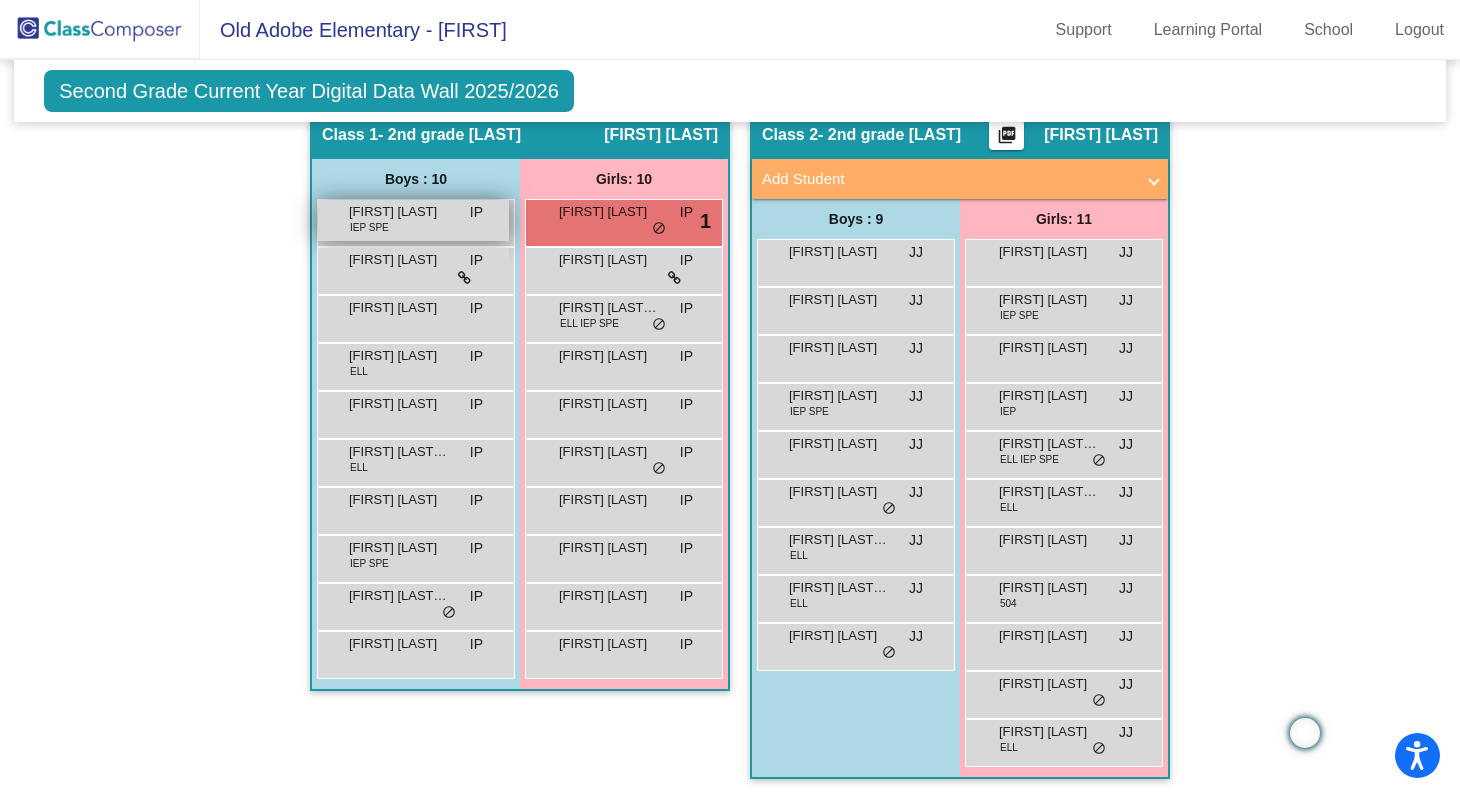 copy on "[FIRST] [LAST] IEP SPE IP lock do_not_disturb_alt [FIRST] [LAST] IP lock do_not_disturb_alt [FIRST] [LAST] IP lock do_not_disturb_alt [FIRST] [LAST] ELL IP lock do_not_disturb_alt [FIRST] [LAST] IP lock do_not_disturb_alt [FIRST] [LAST] [LAST] ELL IP lock do_not_disturb_alt [FIRST] [LAST] IP lock do_not_disturb_alt [FIRST] [LAST] IEP SPE IP lock do_not_disturb_alt [FIRST] [LAST] [LAST] IP lock do_not_disturb_alt [FIRST] [LAST] IP lock do_not_disturb_alt Girls: 10 [FIRST] [LAST] IP lock do_not_disturb_alt 1 [FIRST] [LAST] IP lock do_not_disturb_alt [FIRST] [LAST] [LAST] ELL IEP SPE IP lock do_not_disturb_alt [FIRST] [LAST] IP lock do_not_disturb_alt [FIRST] [LAST] IP lock do_not_disturb_alt [FIRST] [LAST] IP lock do_not_disturb_alt [FIRST] [LAST] IP lock do_not_disturb_alt [FIRST] [LAST] IP lock do_not_disturb_alt [FIRST] [LAST] IP lock do_not_disturb_alt [FIRST] [LAST]" 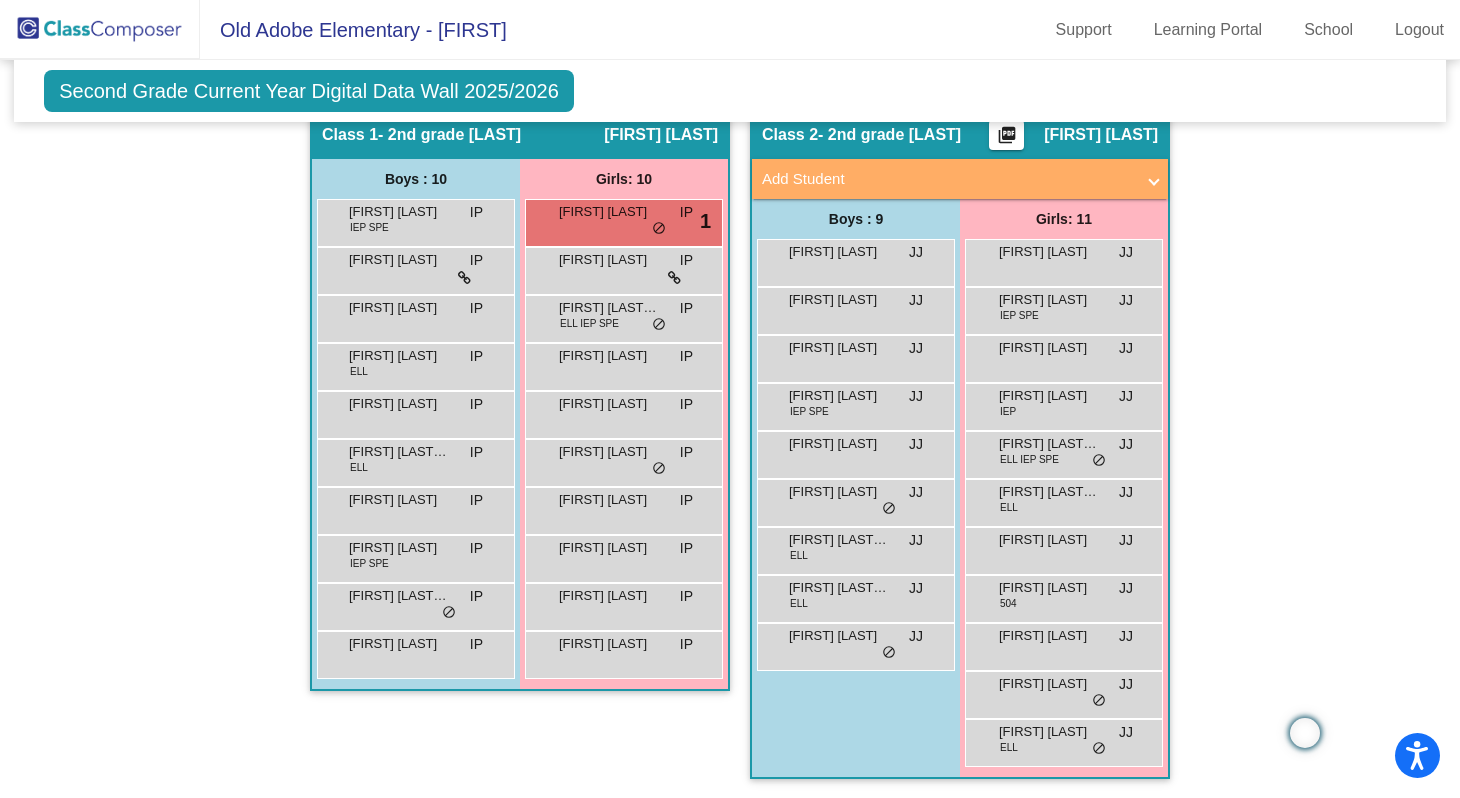 click on "Hallway   - Hallway Class  picture_as_pdf  Add Student  First Name Last Name Student Id  (Recommended)   Boy   Girl   Non Binary Add Close  Boys : 0    No Students   Girls: 0   No Students   Class 1   - 2nd grade- [LAST]  picture_as_pdf [FIRST] [LAST]  Add Student  First Name Last Name Student Id  (Recommended)   Boy   Girl   Non Binary Add Close  Boys : 10  [FIRST] [LAST] IEP SPE IP lock do_not_disturb_alt [FIRST] [LAST] IP lock do_not_disturb_alt [FIRST] [LAST] IP lock do_not_disturb_alt [FIRST] [LAST] ELL IP lock do_not_disturb_alt [FIRST] [LAST] IP lock do_not_disturb_alt [FIRST] [LAST] [LAST] ELL IP lock do_not_disturb_alt [FIRST] [LAST] IP lock do_not_disturb_alt [FIRST] [LAST] IEP SPE IP lock do_not_disturb_alt [FIRST] [LAST] [LAST] IP lock do_not_disturb_alt [FIRST] [LAST] IP lock do_not_disturb_alt Girls: 10 [FIRST] [LAST] IP lock do_not_disturb_alt 1 [FIRST] [LAST] IP lock do_not_disturb_alt [FIRST] [LAST] [LAST] ELL IEP SPE IP lock do_not_disturb_alt [FIRST] [LAST] IP lock do_not_disturb_alt IP lock" 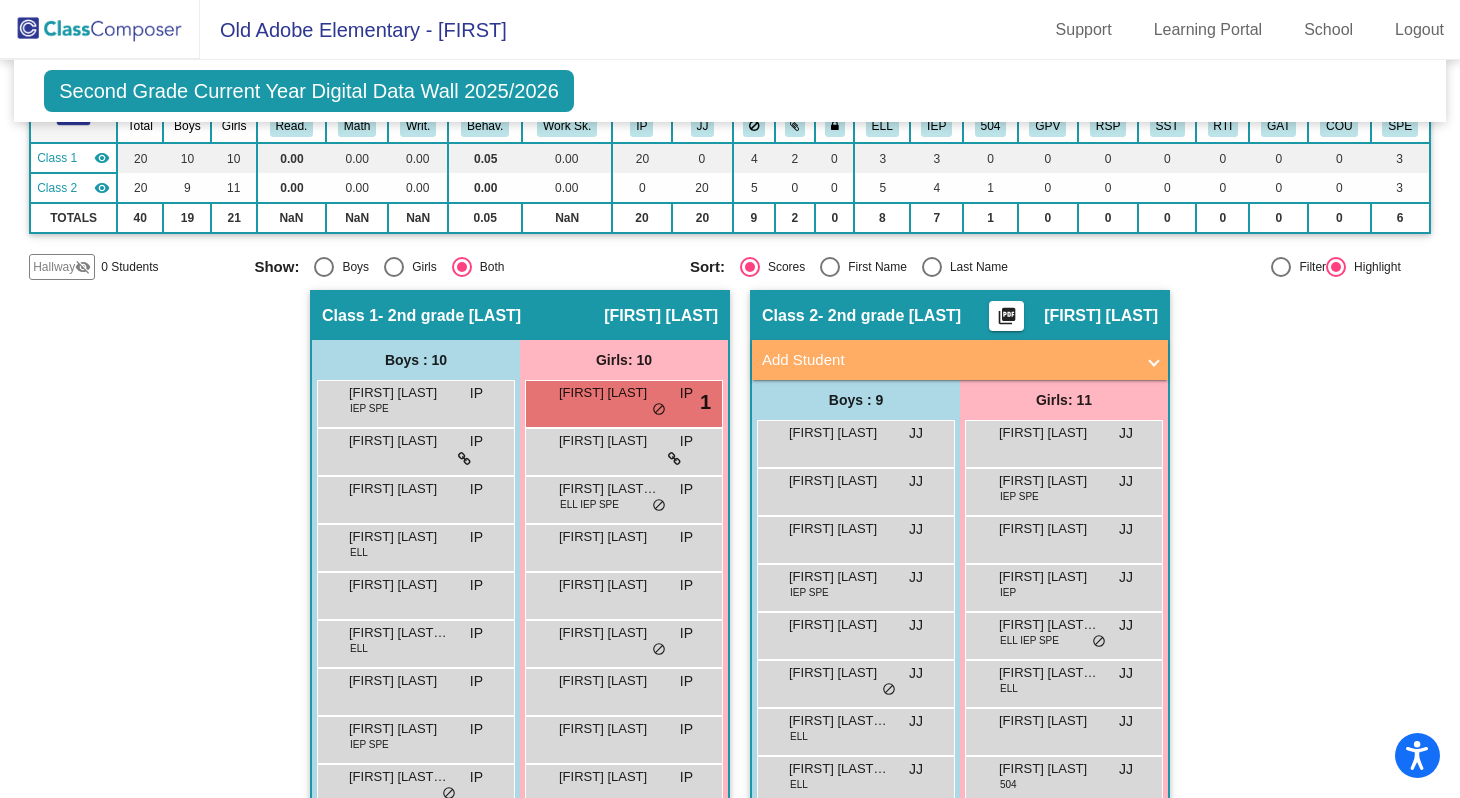 scroll, scrollTop: 164, scrollLeft: 0, axis: vertical 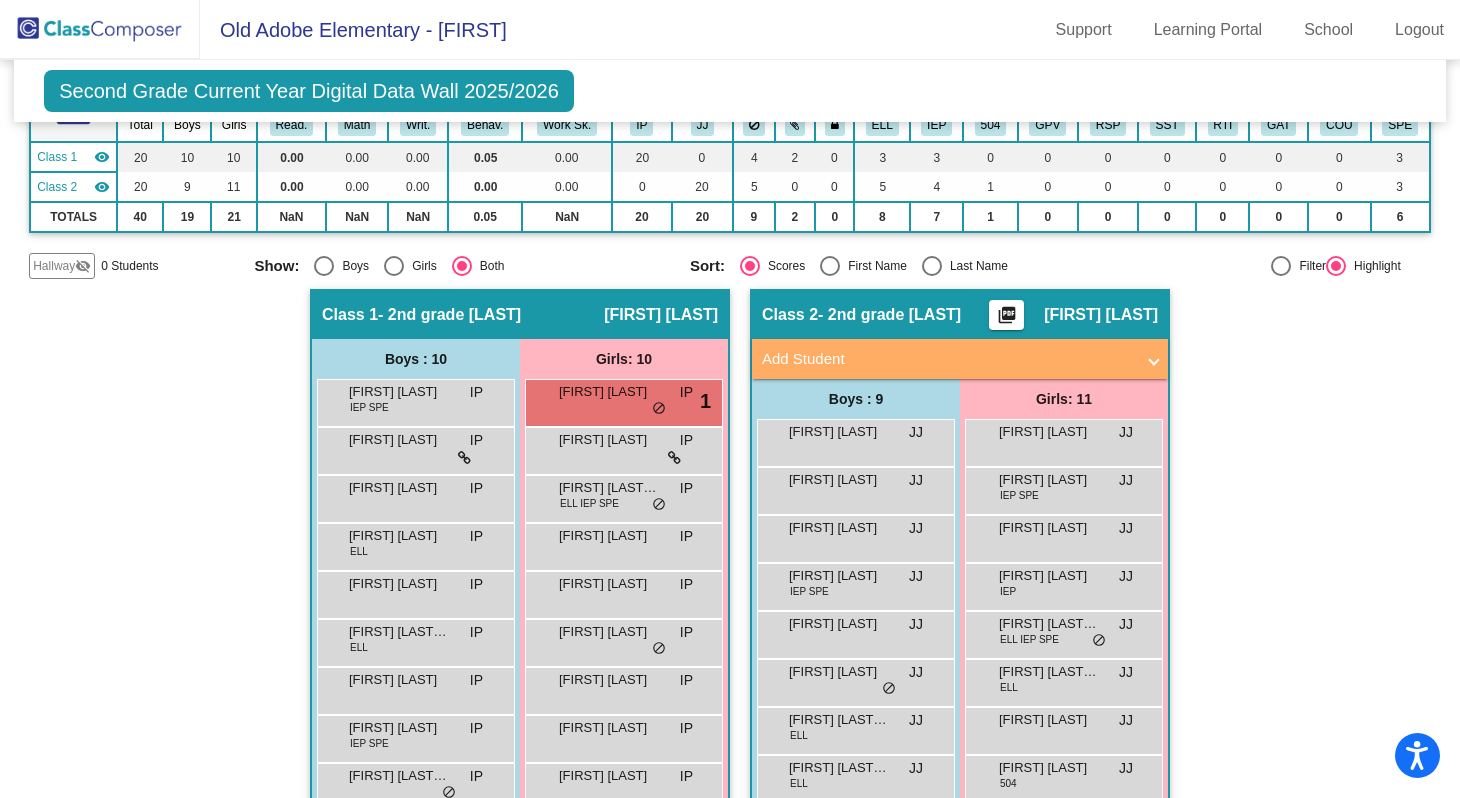 click on "- 2nd grade [LAST]" 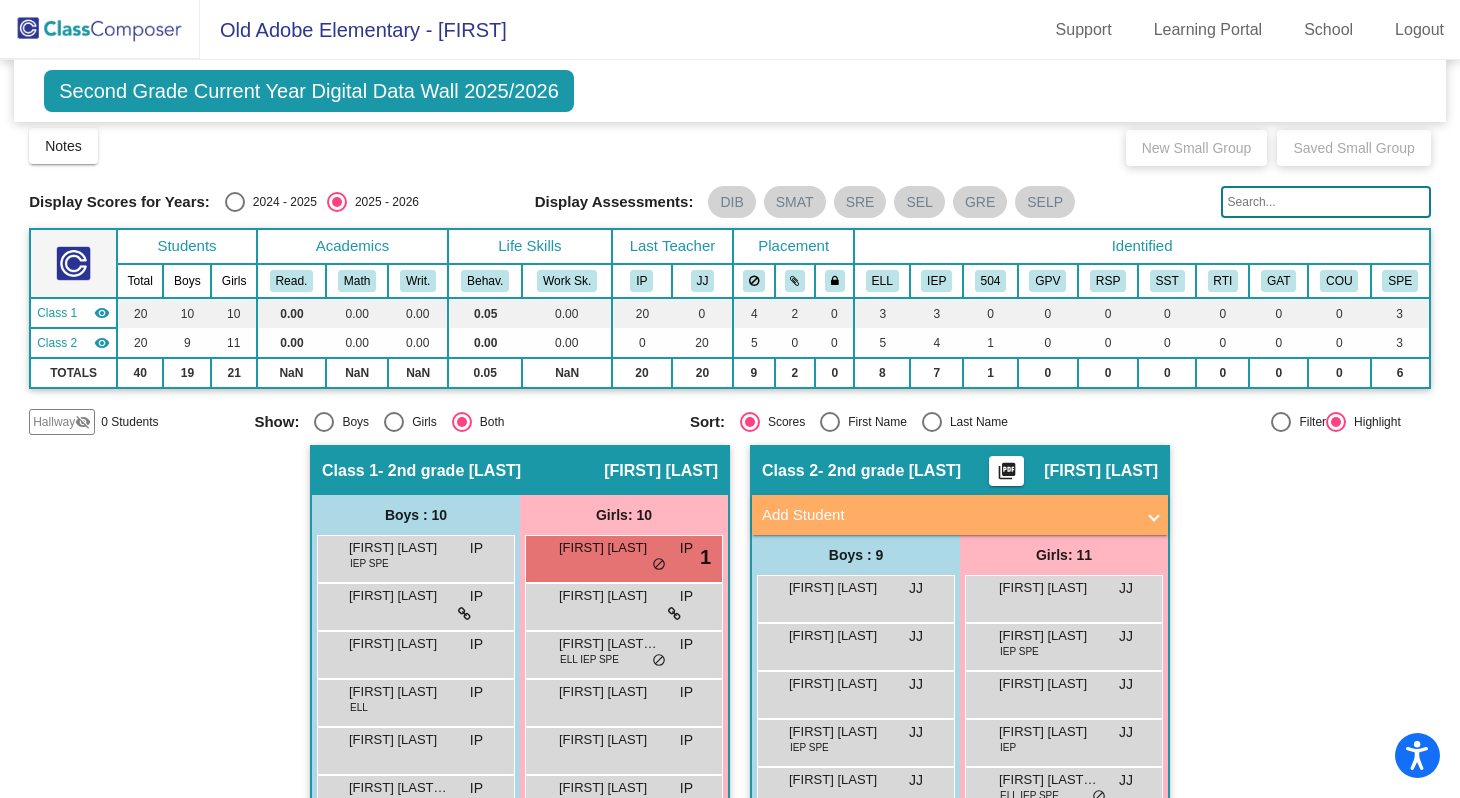scroll, scrollTop: 4, scrollLeft: 0, axis: vertical 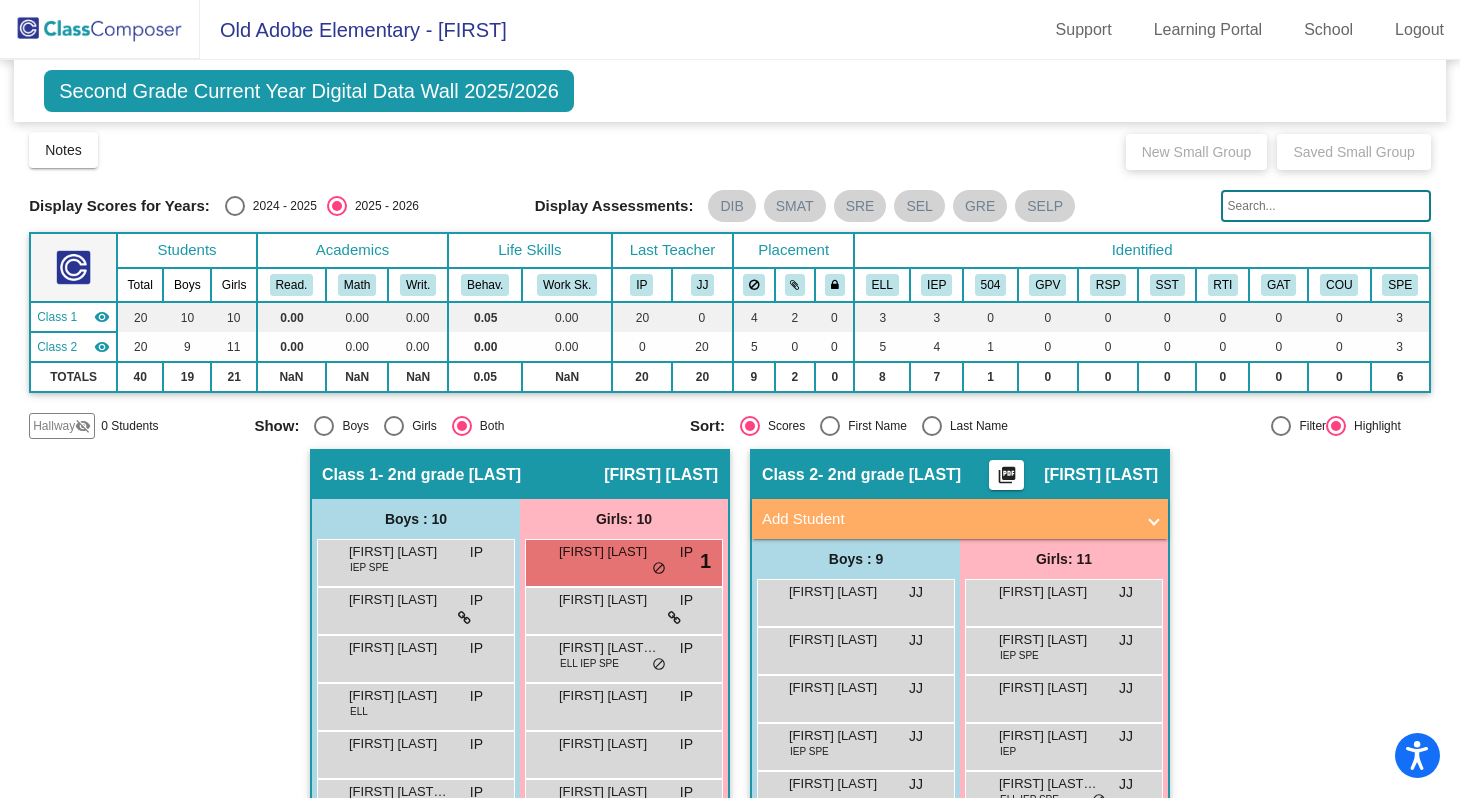 click on "[FIRST] [LAST]" 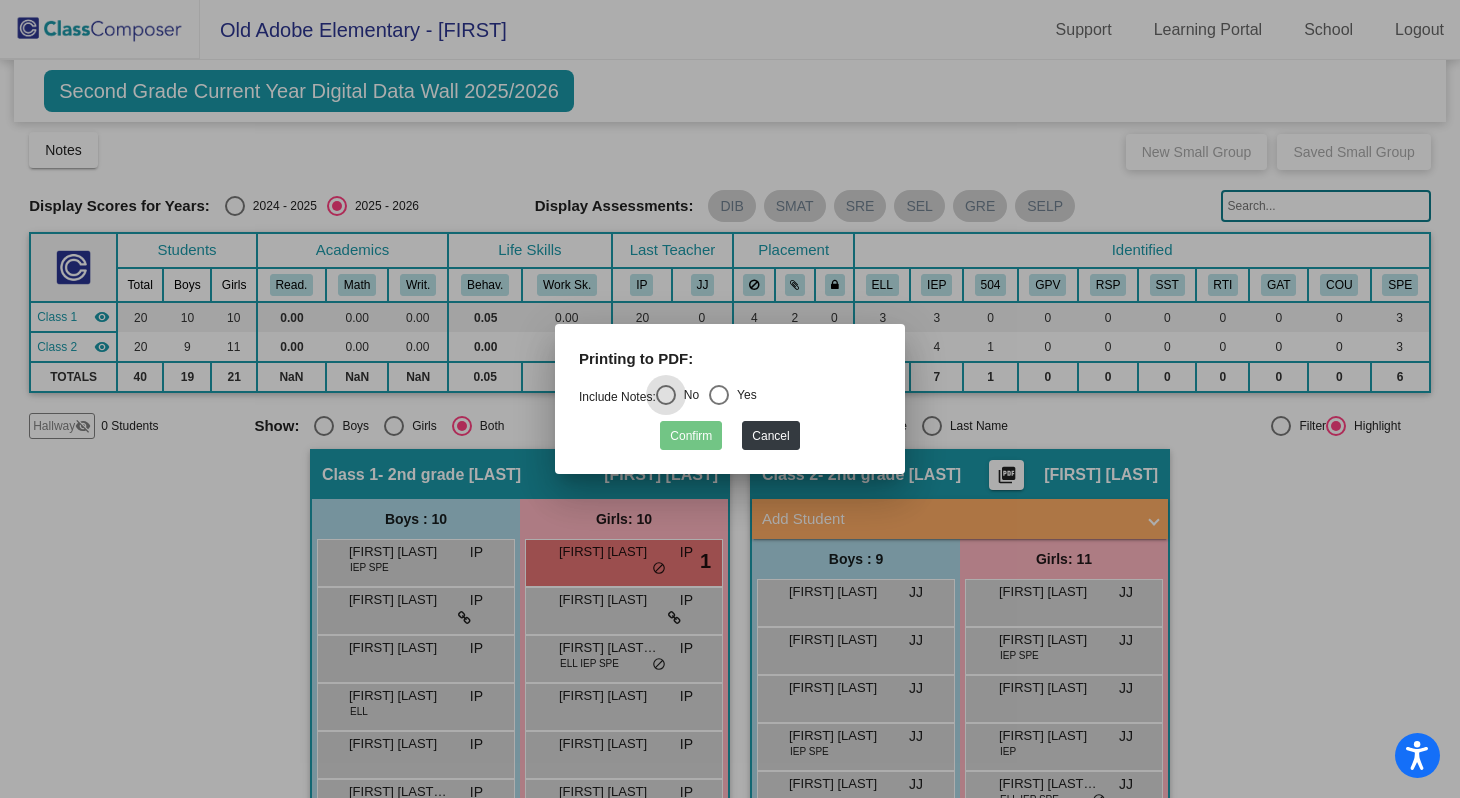 click on "Include Notes:      No        Yes" at bounding box center [730, 398] 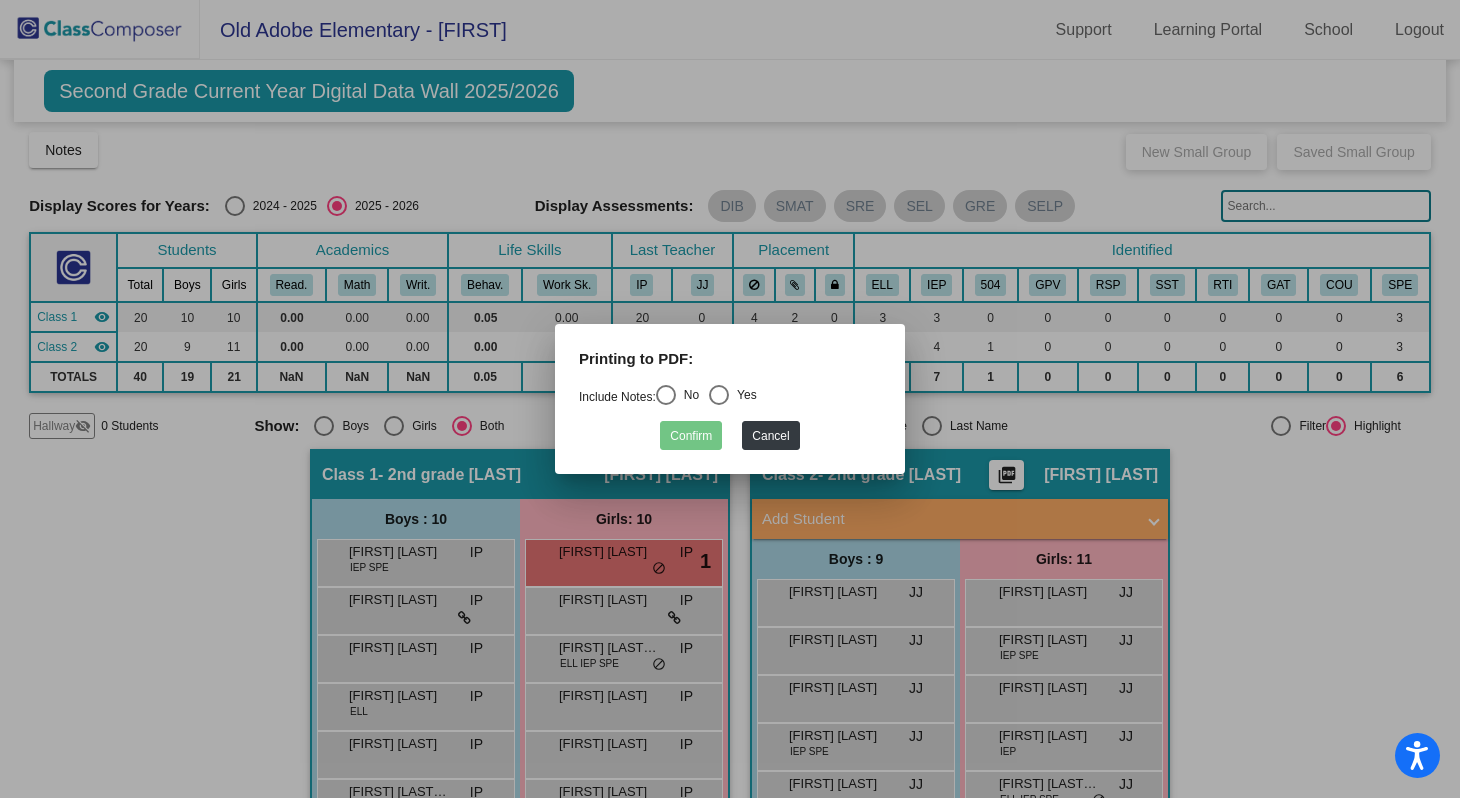 click at bounding box center (730, 399) 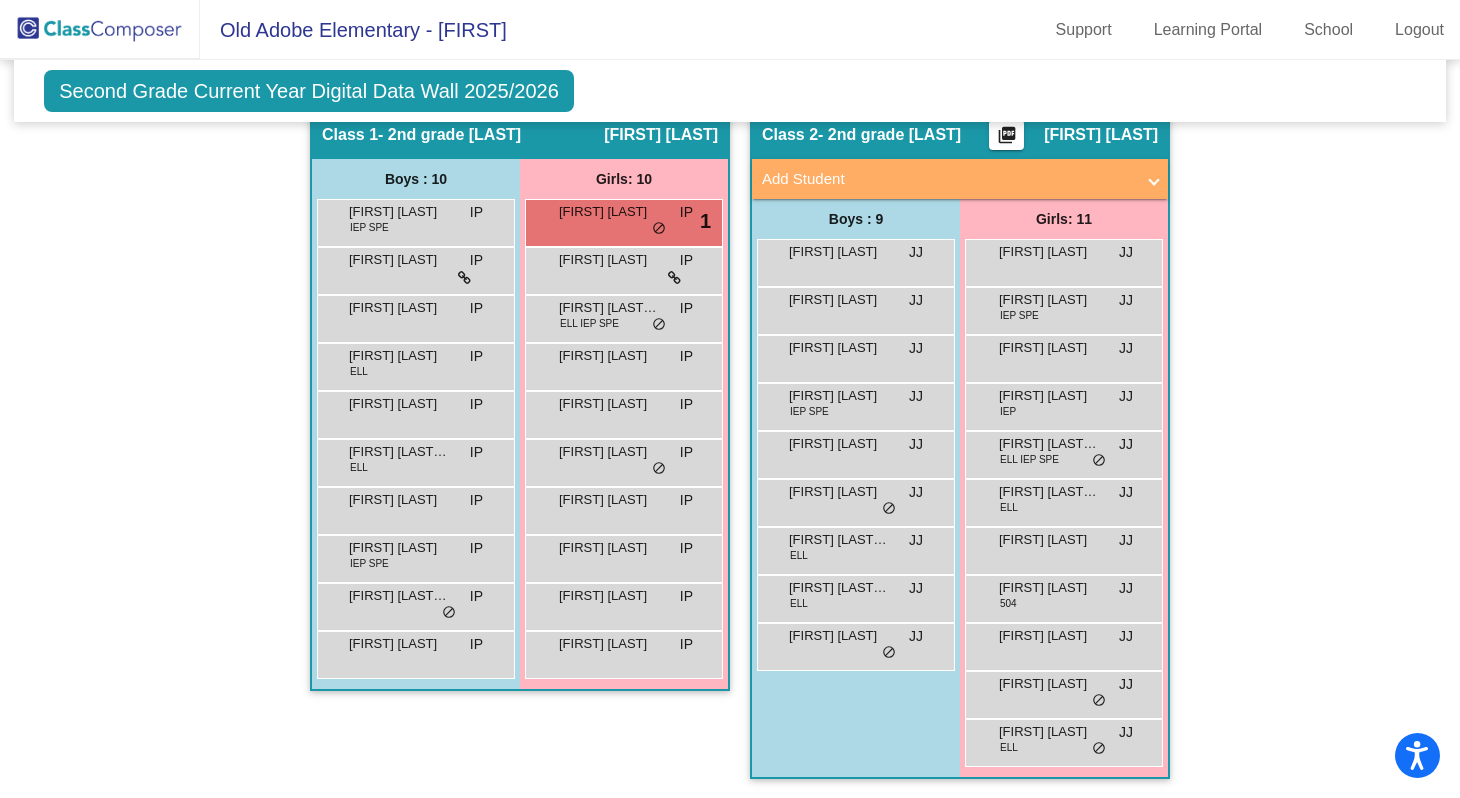 scroll, scrollTop: 329, scrollLeft: 0, axis: vertical 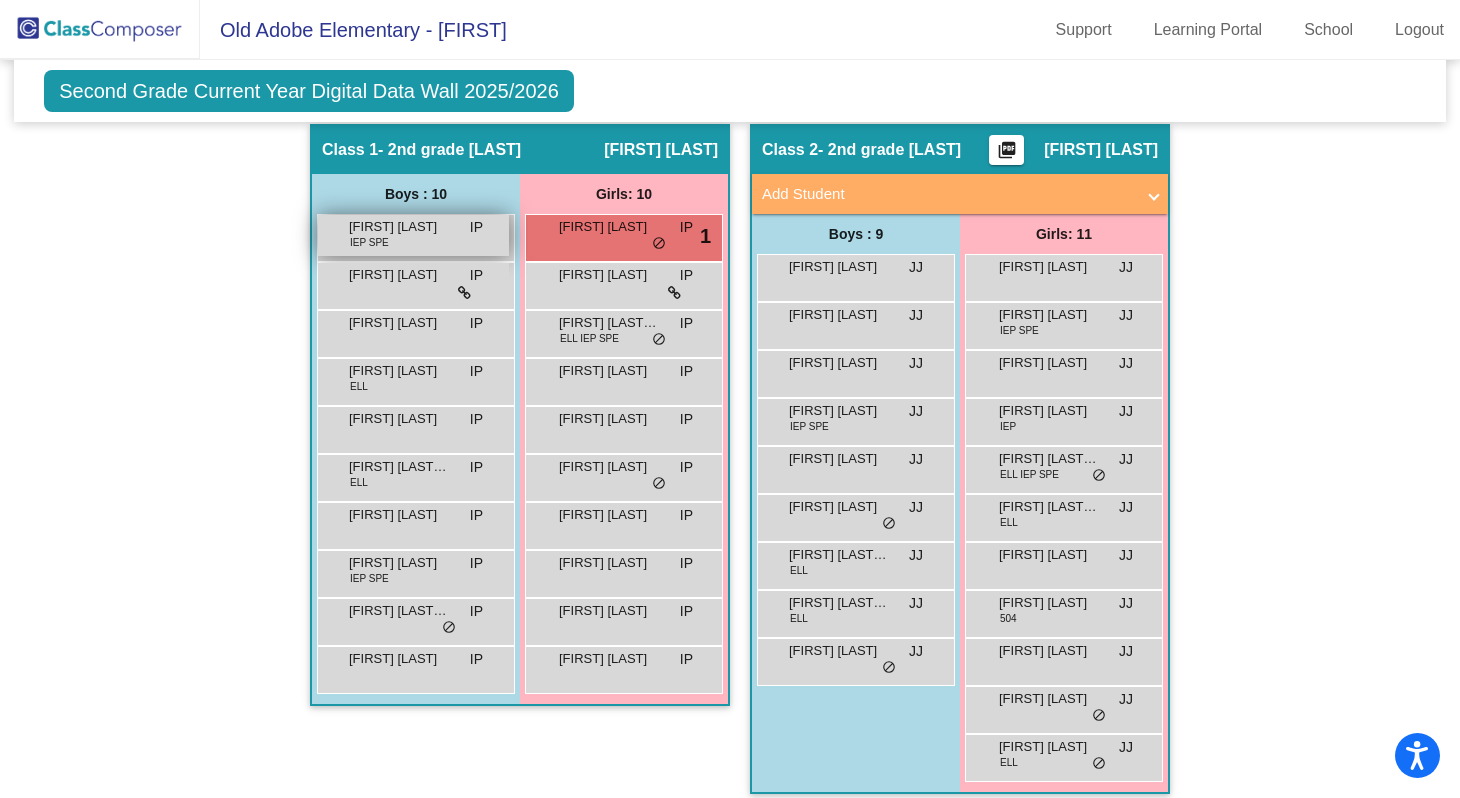 click on "IEP SPE" at bounding box center [369, 242] 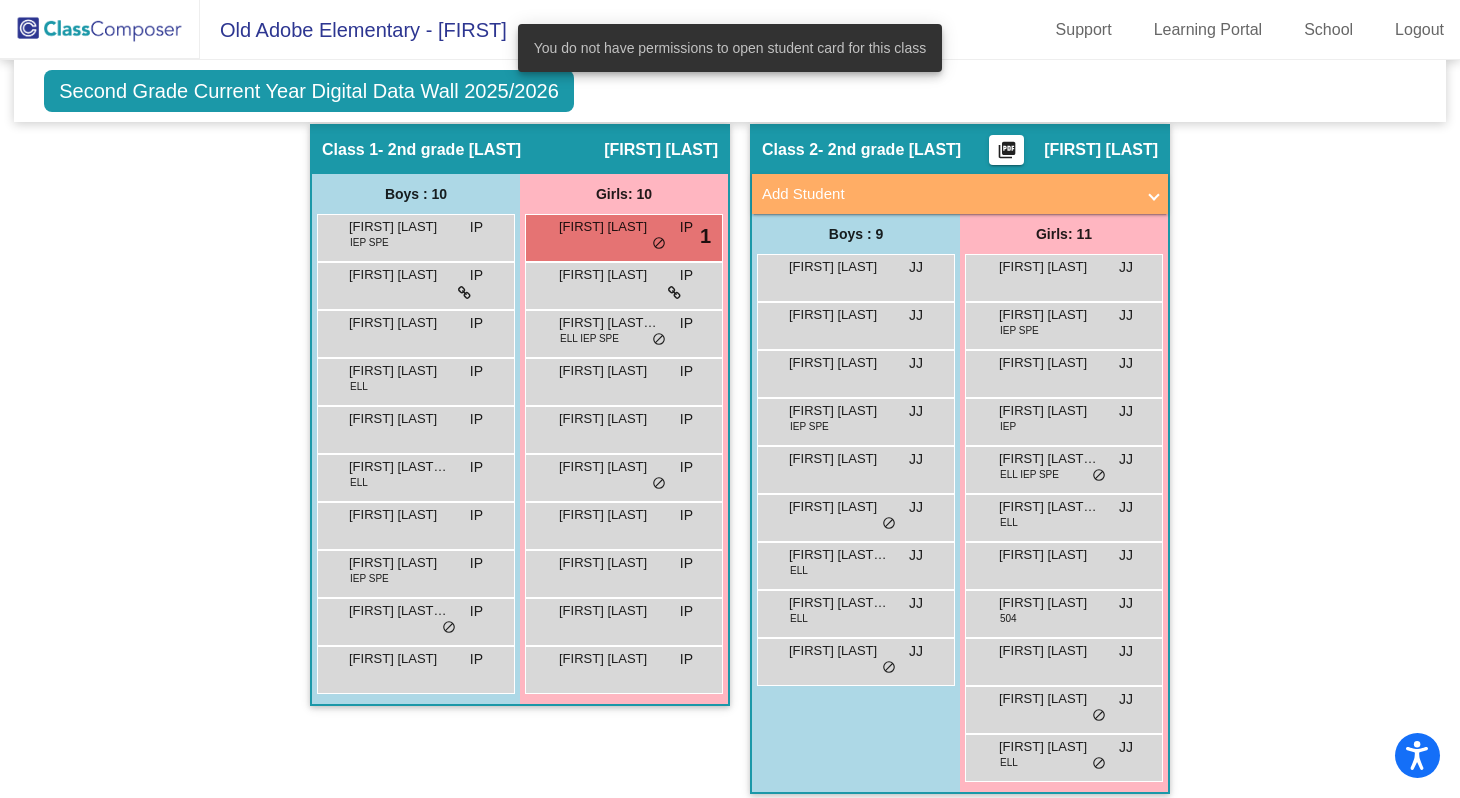 click on "Hallway   - Hallway Class  picture_as_pdf  Add Student  First Name Last Name Student Id  (Recommended)   Boy   Girl   Non Binary Add Close  Boys : 0    No Students   Girls: 0   No Students   Class 1   - 2nd grade- [LAST]  picture_as_pdf [FIRST] [LAST]  Add Student  First Name Last Name Student Id  (Recommended)   Boy   Girl   Non Binary Add Close  Boys : 10  [FIRST] [LAST] IEP SPE IP lock do_not_disturb_alt [FIRST] [LAST] IP lock do_not_disturb_alt [FIRST] [LAST] IP lock do_not_disturb_alt [FIRST] [LAST] ELL IP lock do_not_disturb_alt [FIRST] [LAST] IP lock do_not_disturb_alt [FIRST] [LAST] [LAST] ELL IP lock do_not_disturb_alt [FIRST] [LAST] IP lock do_not_disturb_alt [FIRST] [LAST] IEP SPE IP lock do_not_disturb_alt [FIRST] [LAST] [LAST] IP lock do_not_disturb_alt [FIRST] [LAST] IP lock do_not_disturb_alt Girls: 10 [FIRST] [LAST] IP lock do_not_disturb_alt 1 [FIRST] [LAST] IP lock do_not_disturb_alt [FIRST] [LAST] [LAST] ELL IEP SPE IP lock do_not_disturb_alt [FIRST] [LAST] IP lock do_not_disturb_alt IP lock" 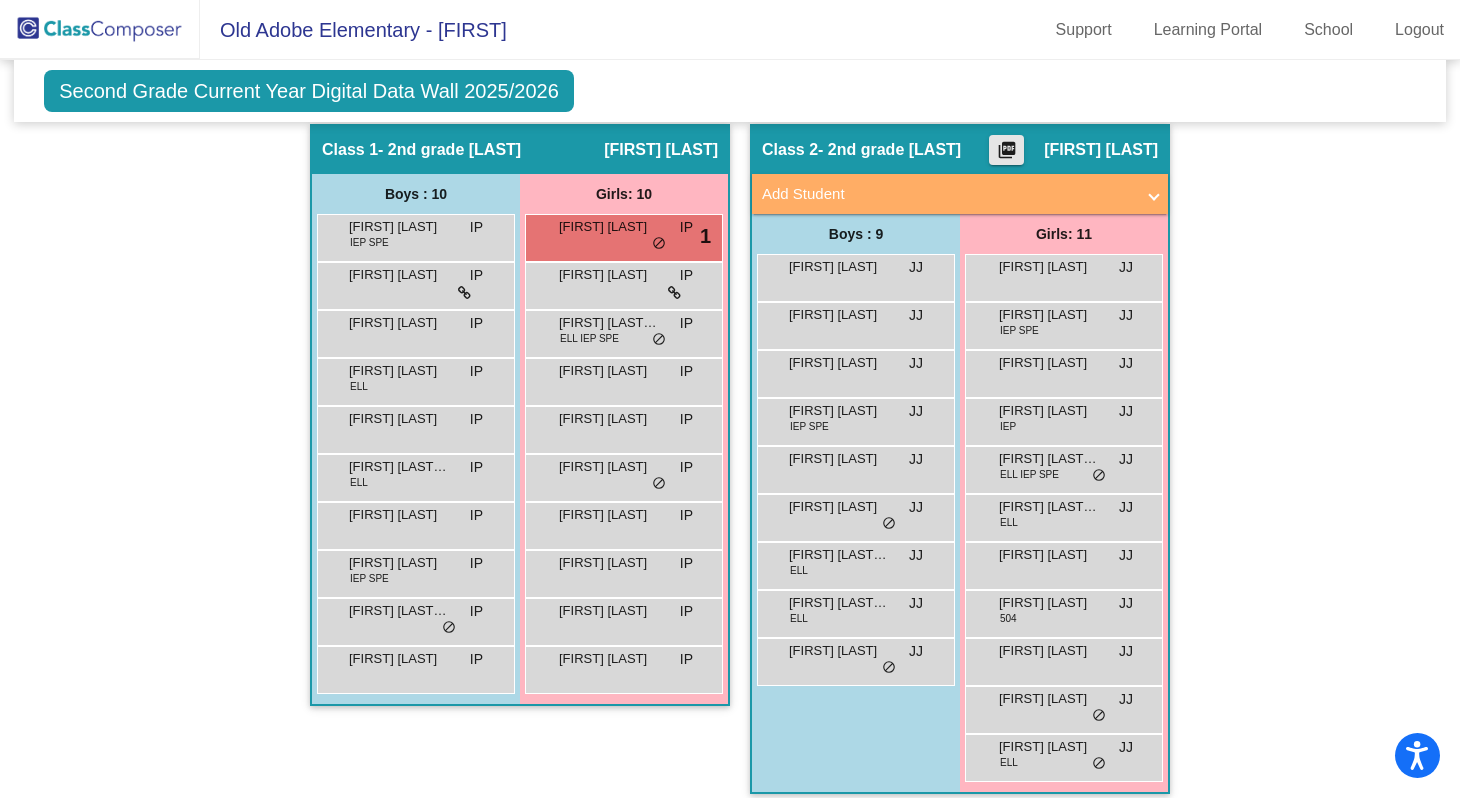 click on "picture_as_pdf" 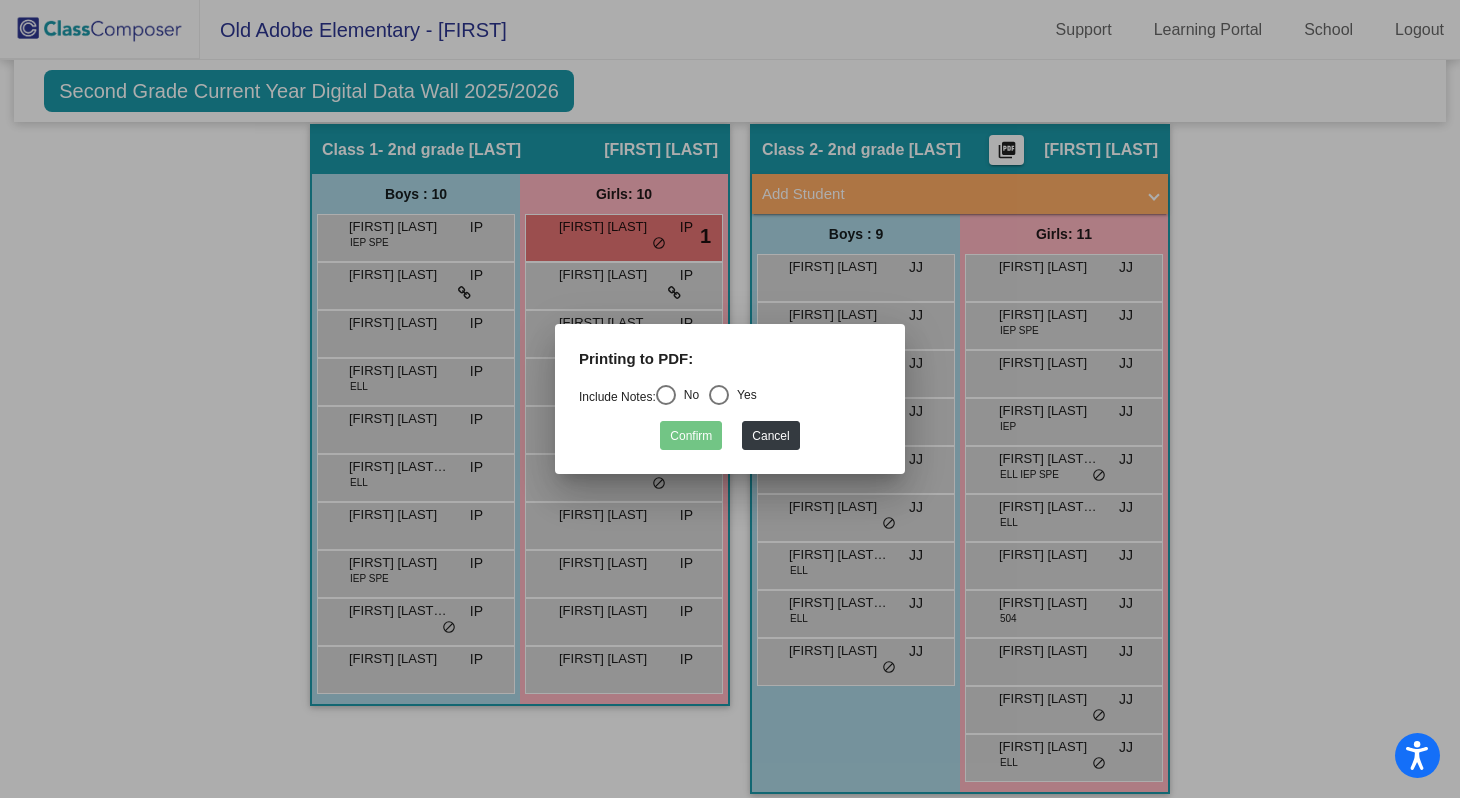 click at bounding box center (666, 395) 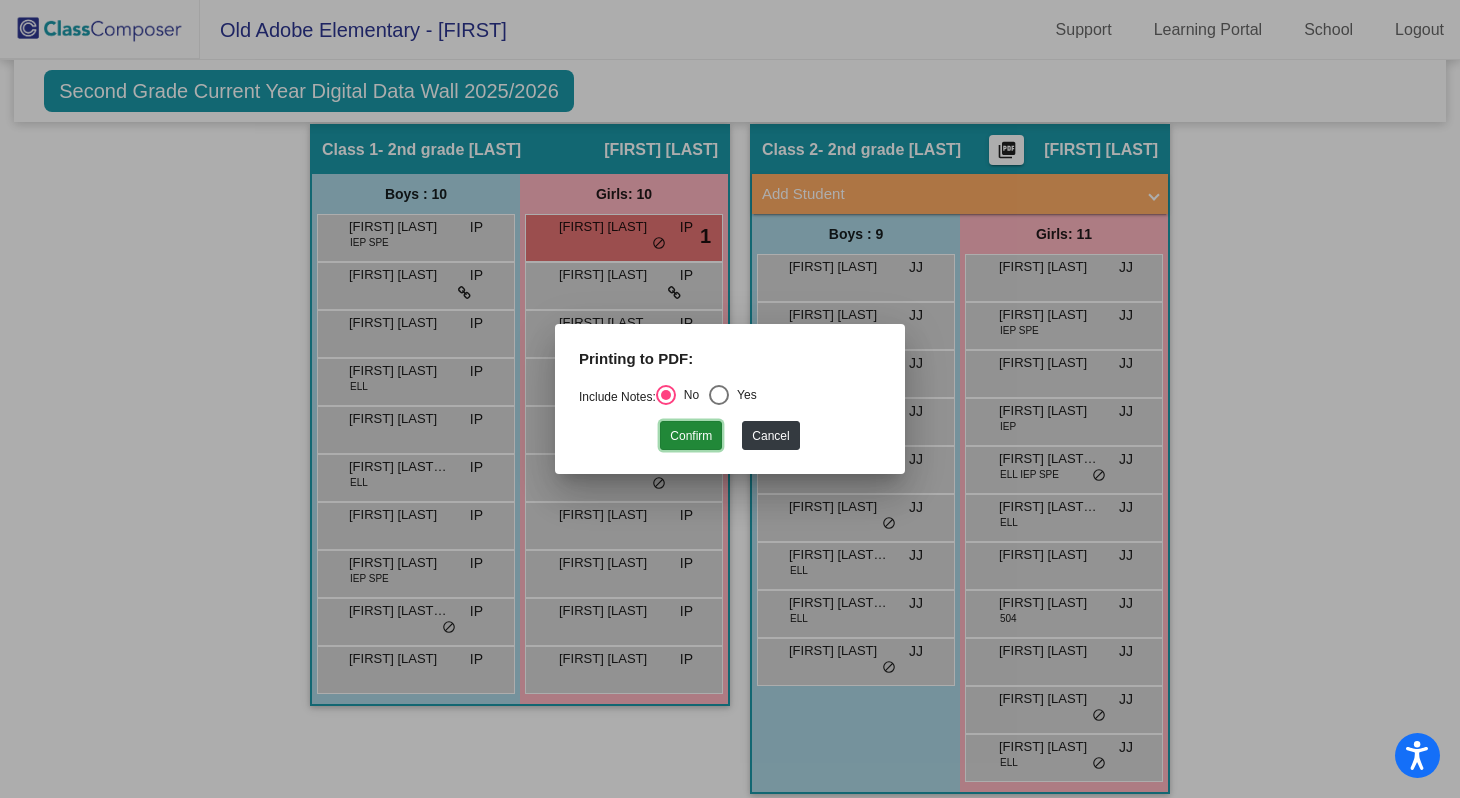 click on "Confirm" at bounding box center [691, 435] 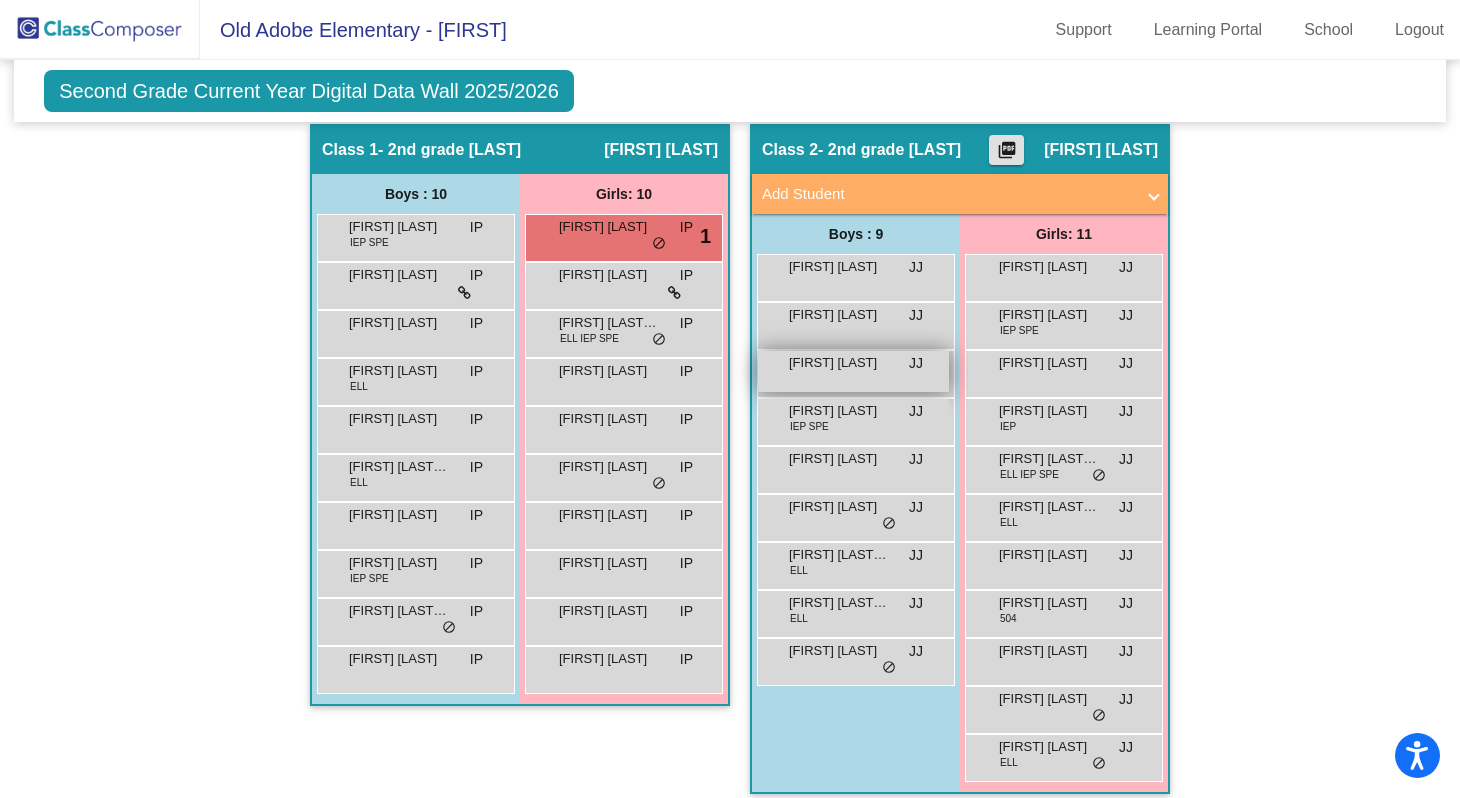 click on "[FIRST] [LAST]" at bounding box center (839, 363) 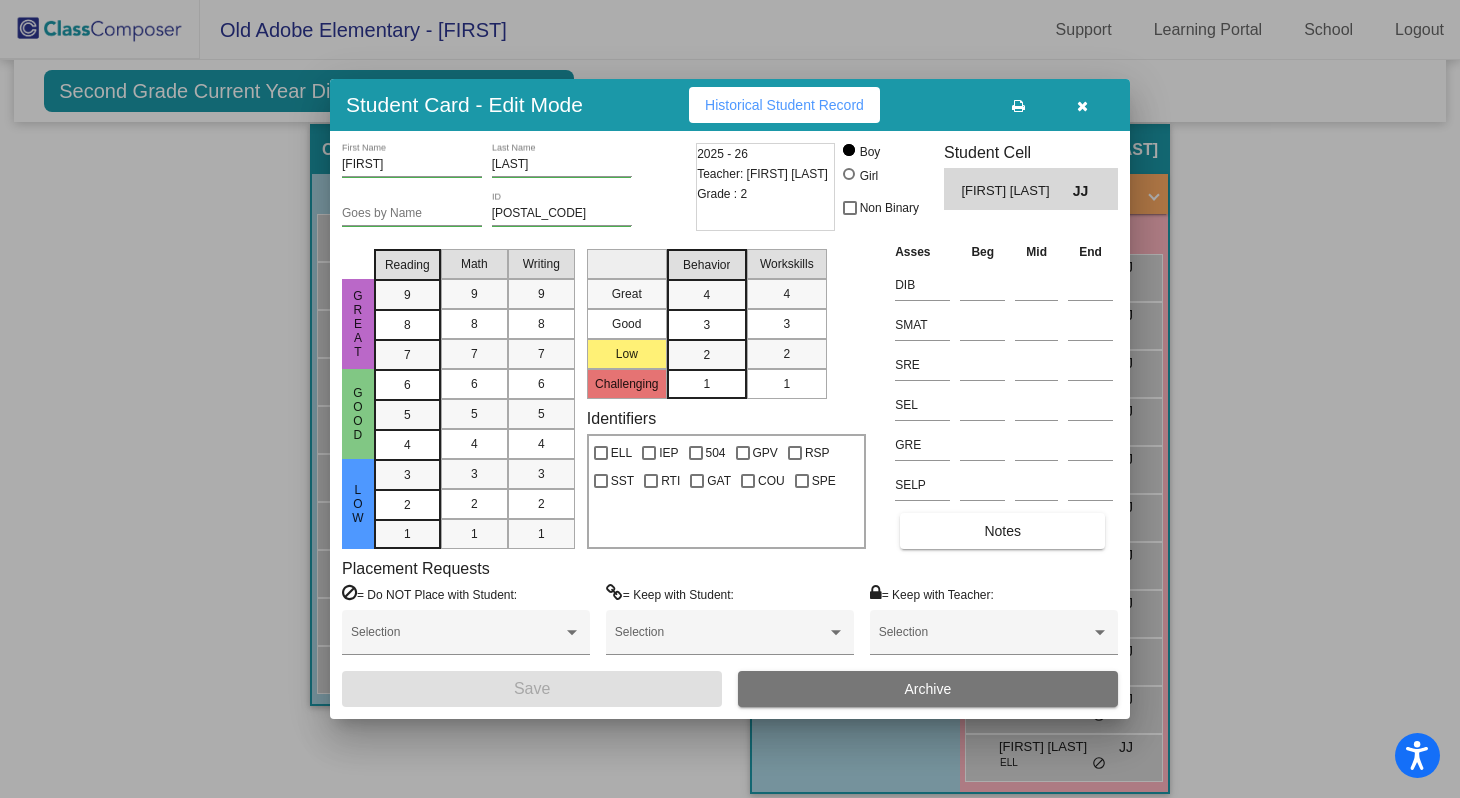 scroll, scrollTop: 0, scrollLeft: 0, axis: both 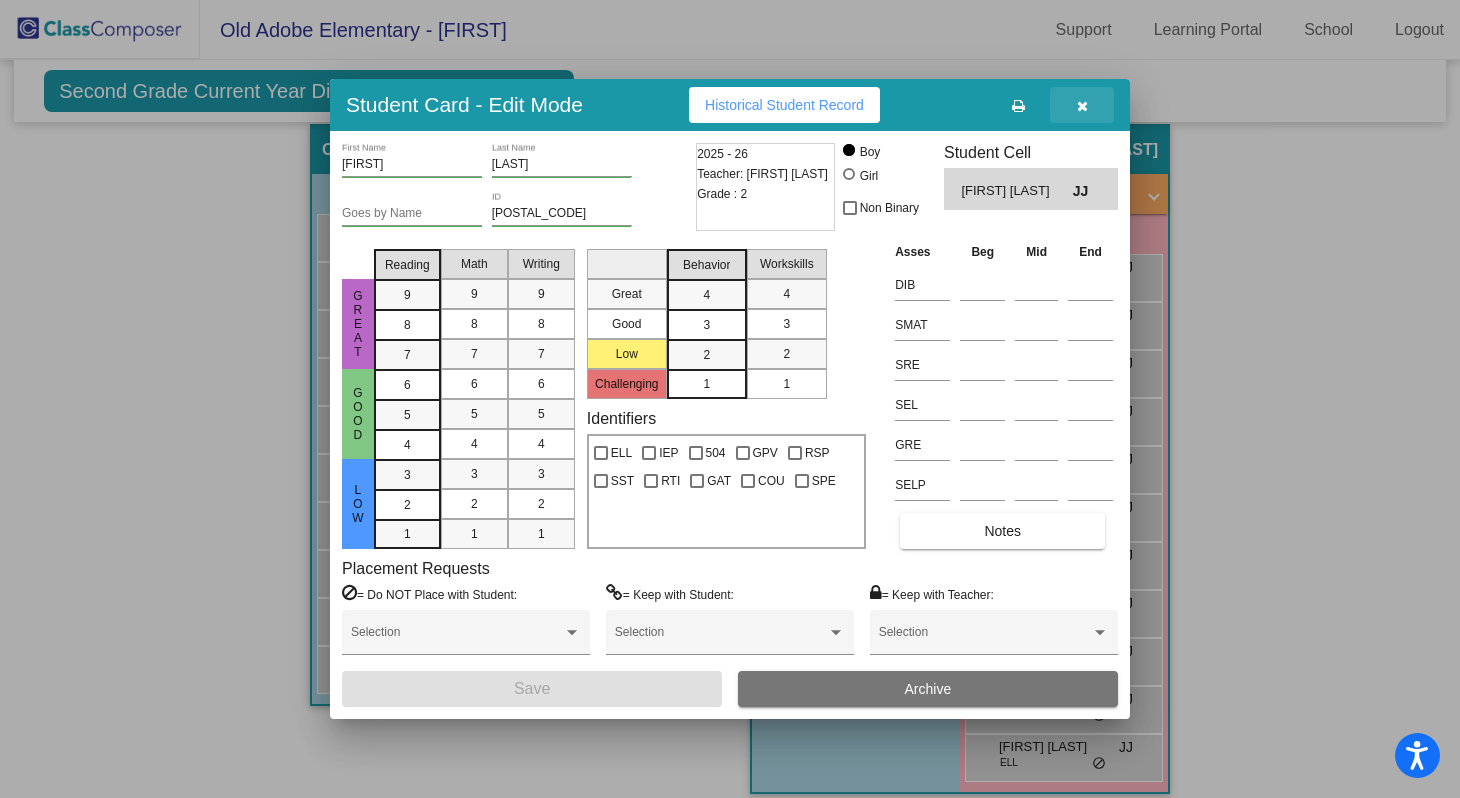 click at bounding box center (1082, 106) 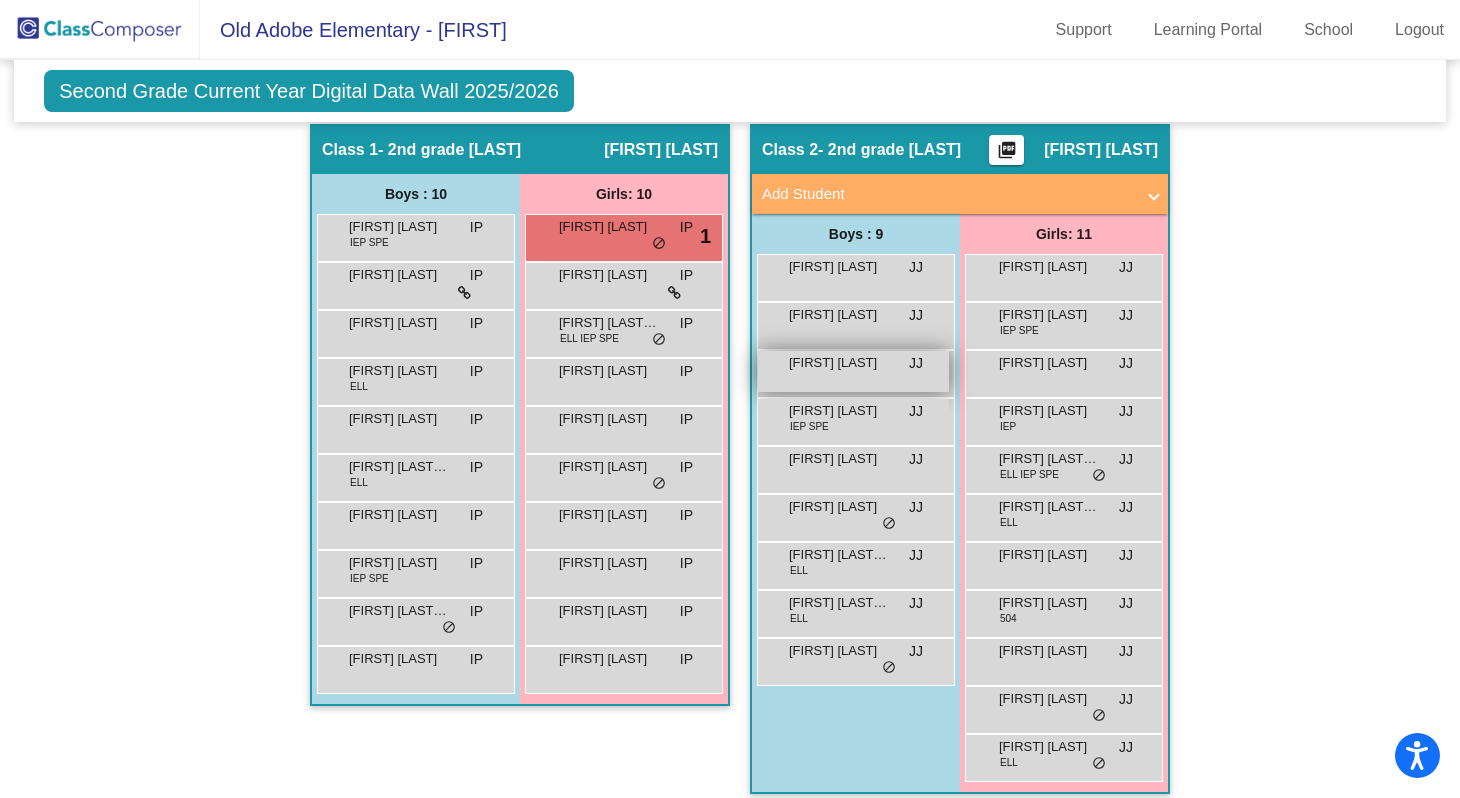 click on "[FIRST] [LAST] JJ lock do_not_disturb_alt" at bounding box center (853, 371) 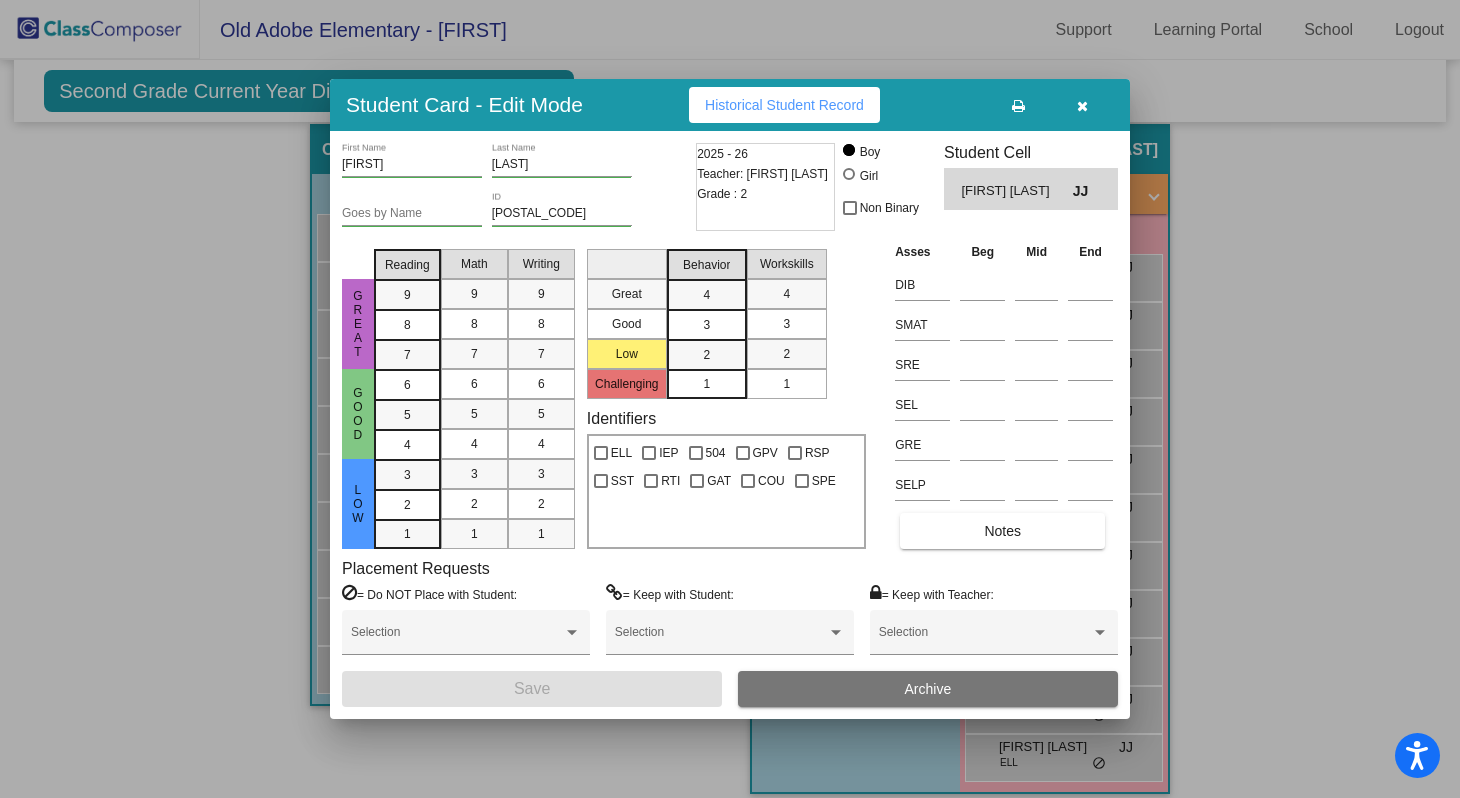 click at bounding box center [1082, 106] 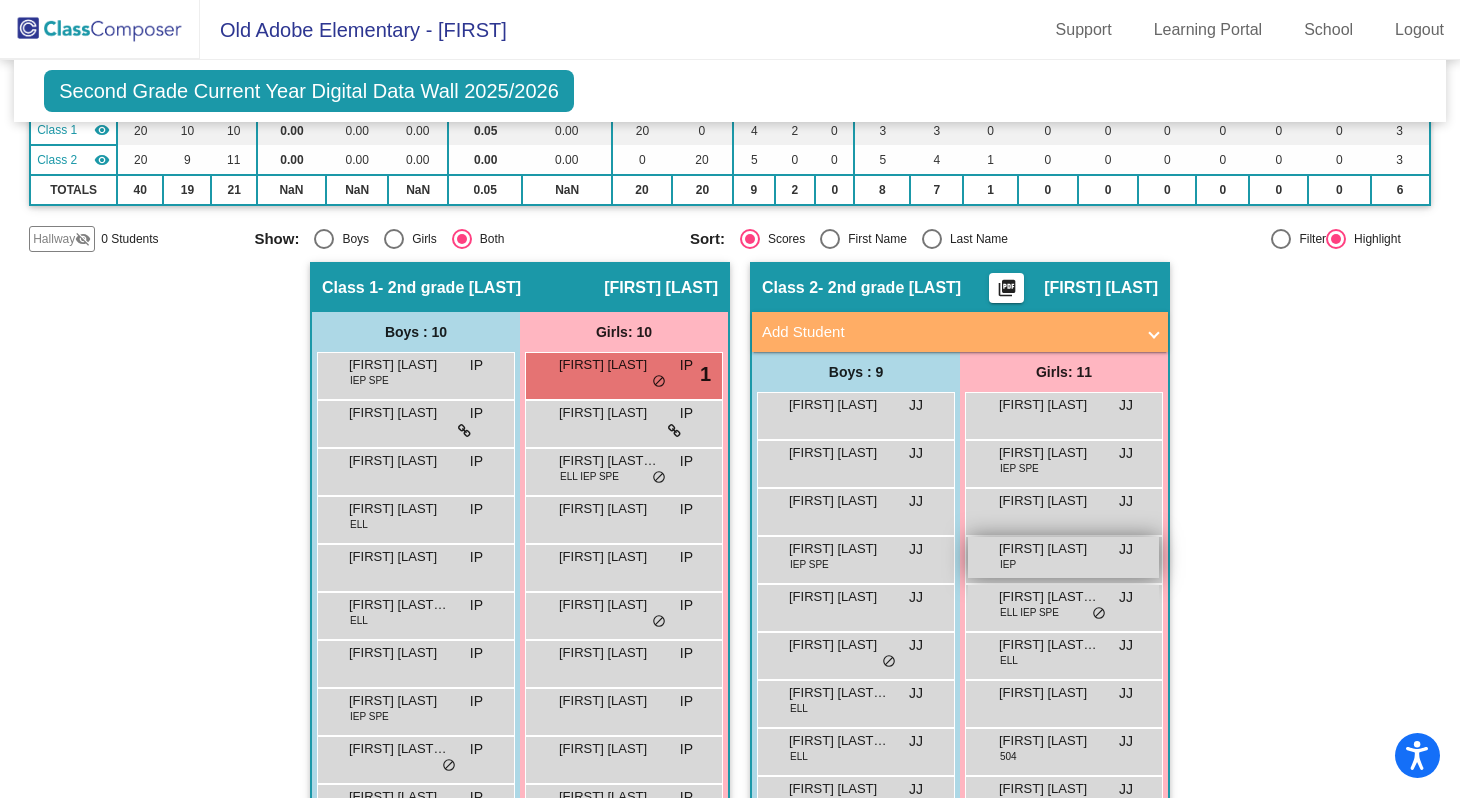 scroll, scrollTop: 344, scrollLeft: 0, axis: vertical 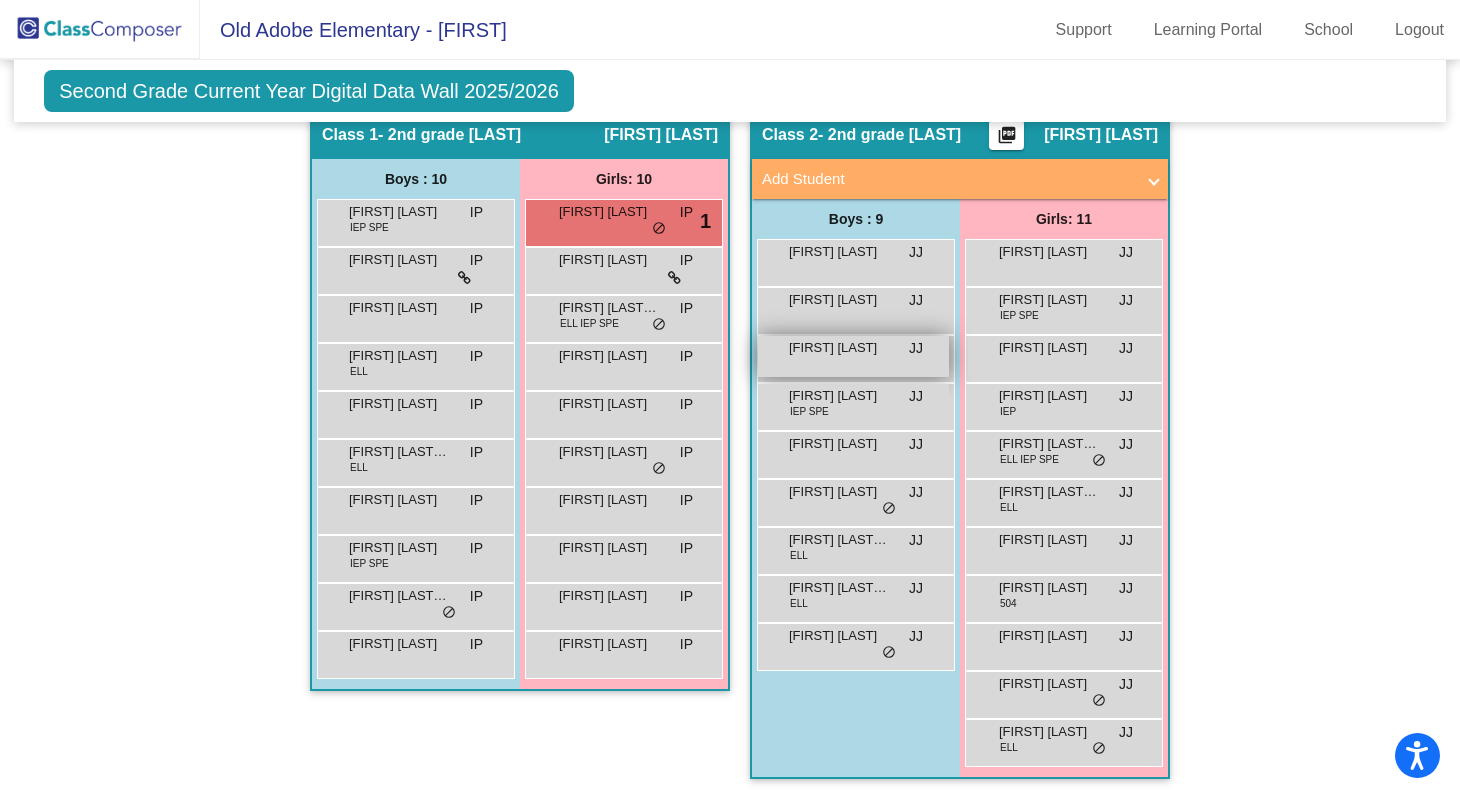 click on "[FIRST] [LAST] JJ lock do_not_disturb_alt" at bounding box center [853, 356] 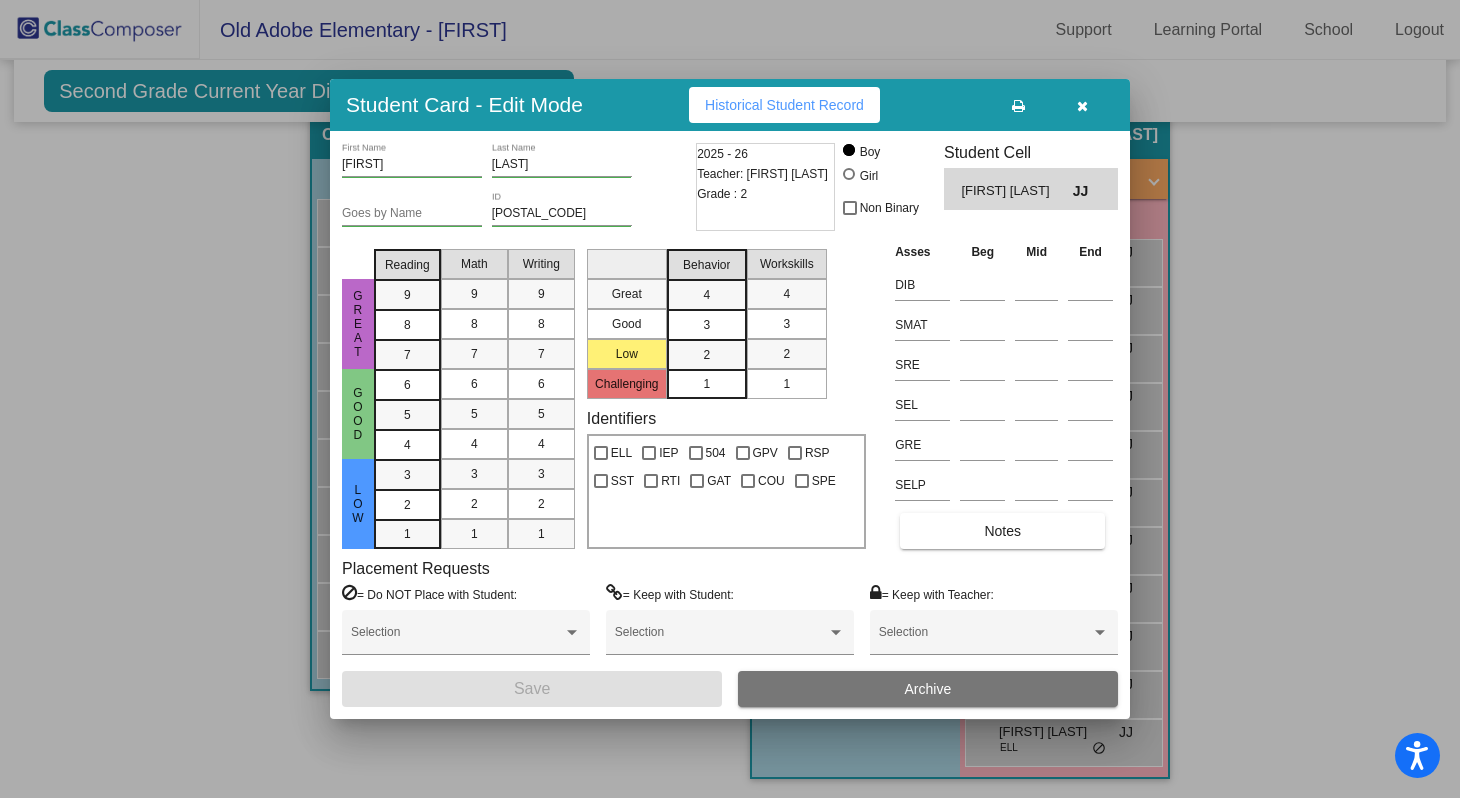 click on "Great Good Low Challenging" at bounding box center (627, 320) 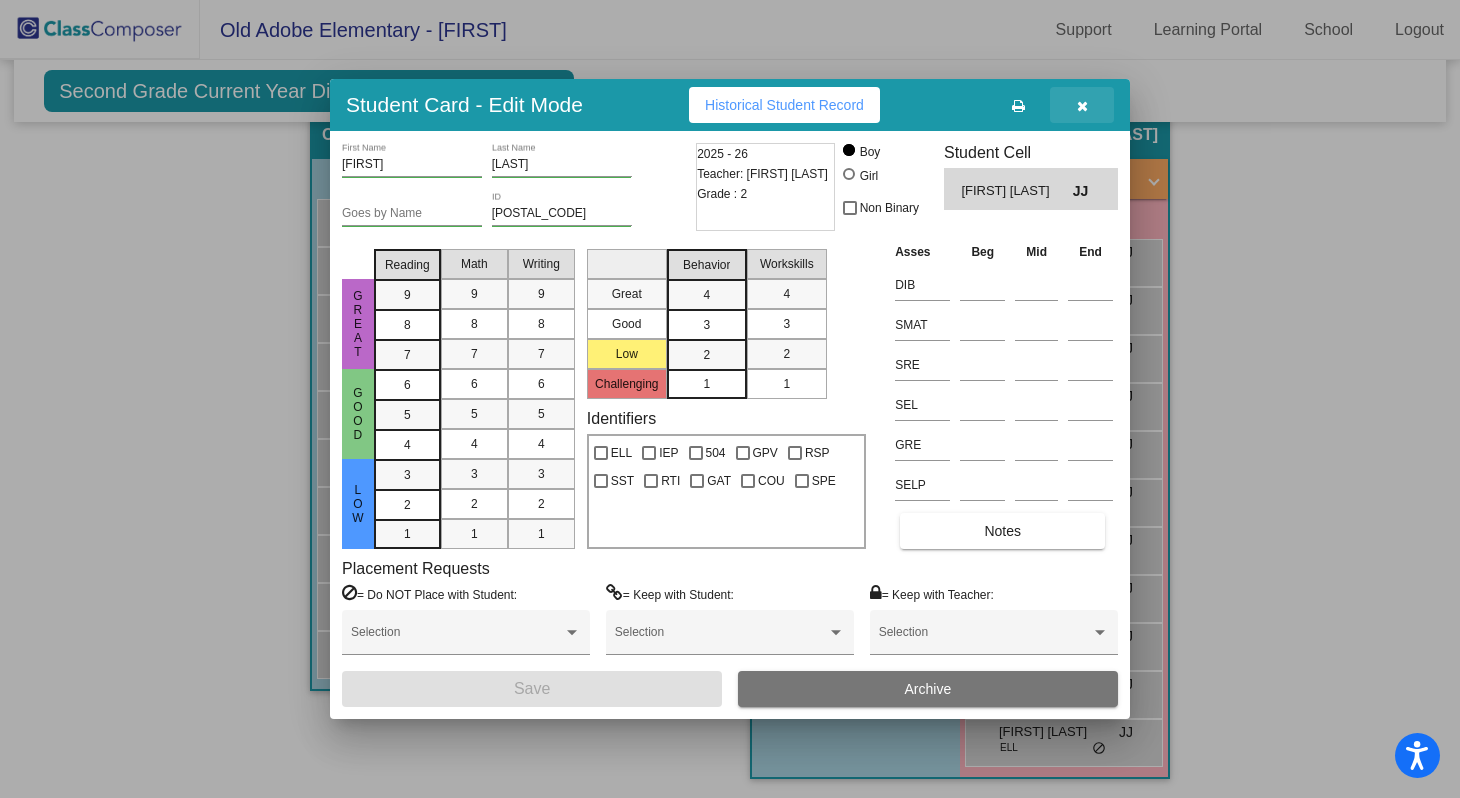 click at bounding box center (1082, 106) 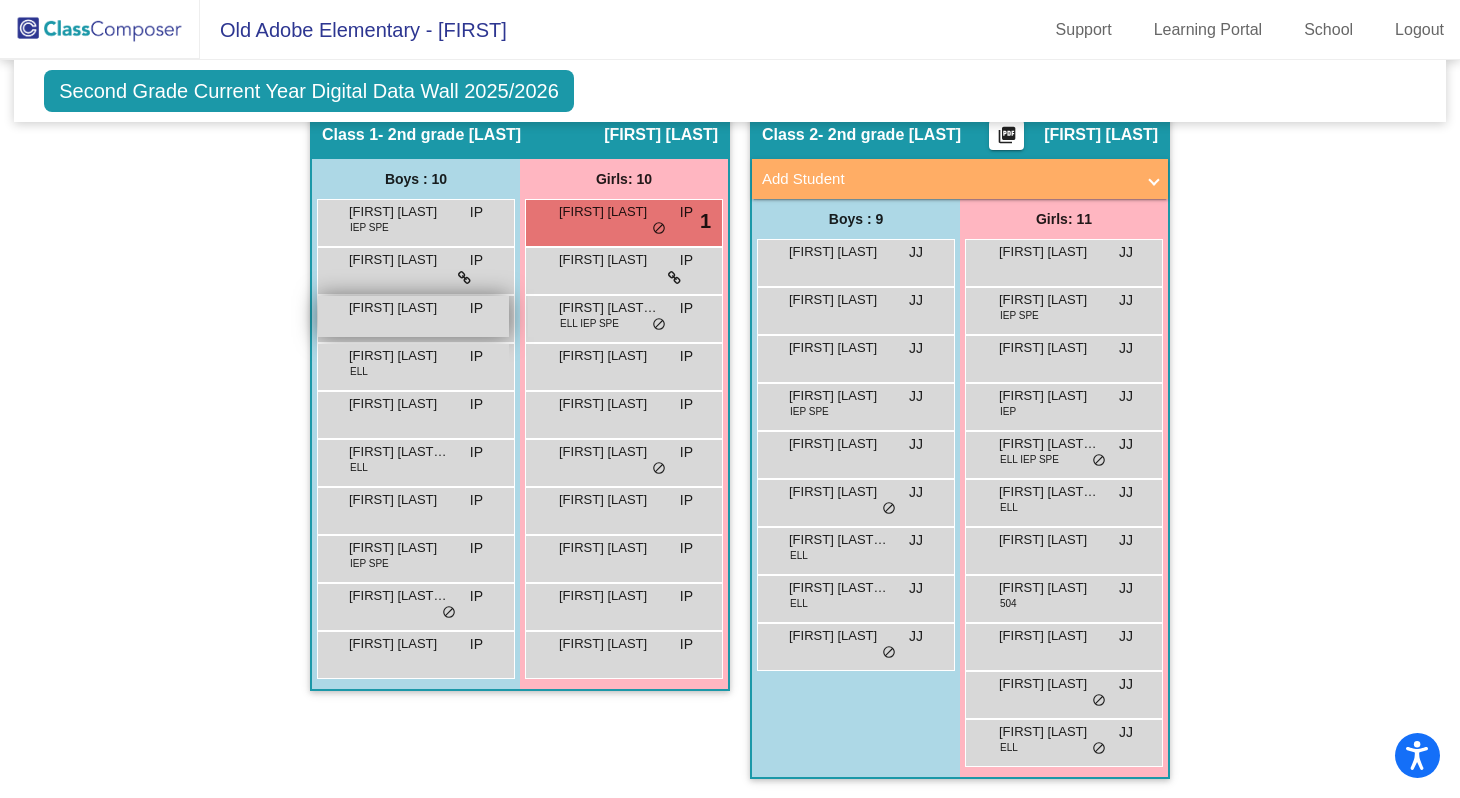 click on "[FIRST] [LAST]" at bounding box center (399, 308) 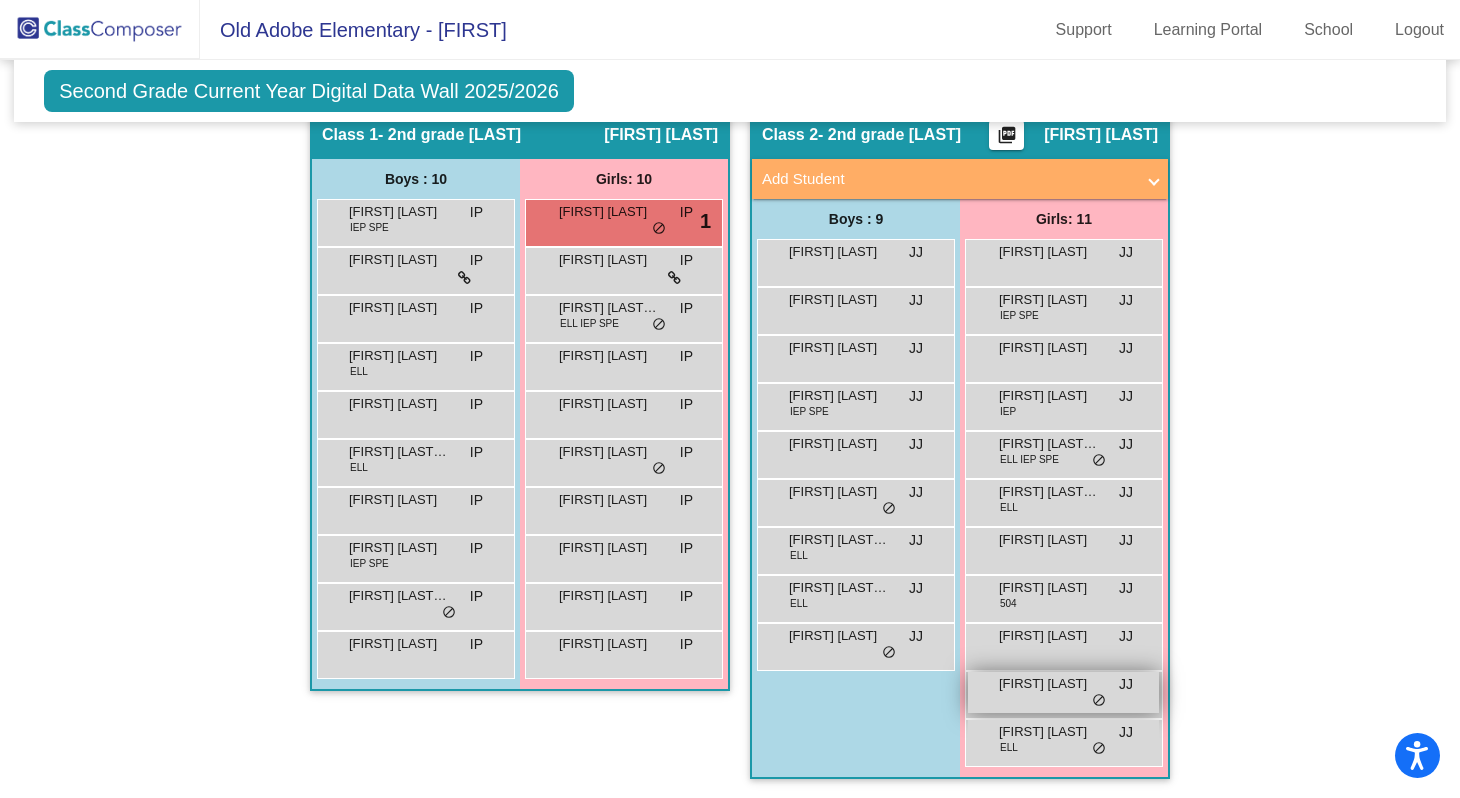 click on "[FIRST] [LAST] JJ lock do_not_disturb_alt" at bounding box center (1063, 692) 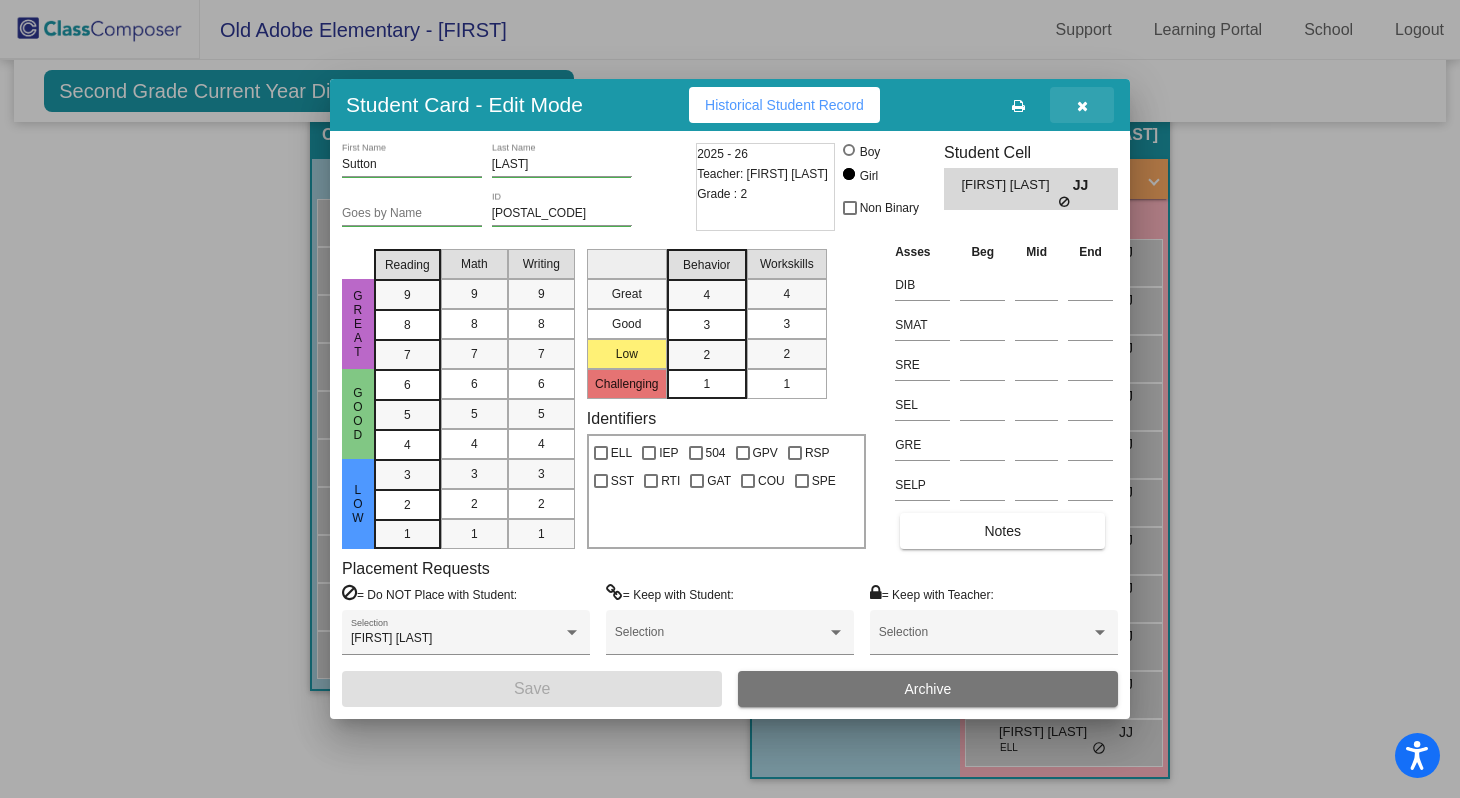 click at bounding box center [1082, 106] 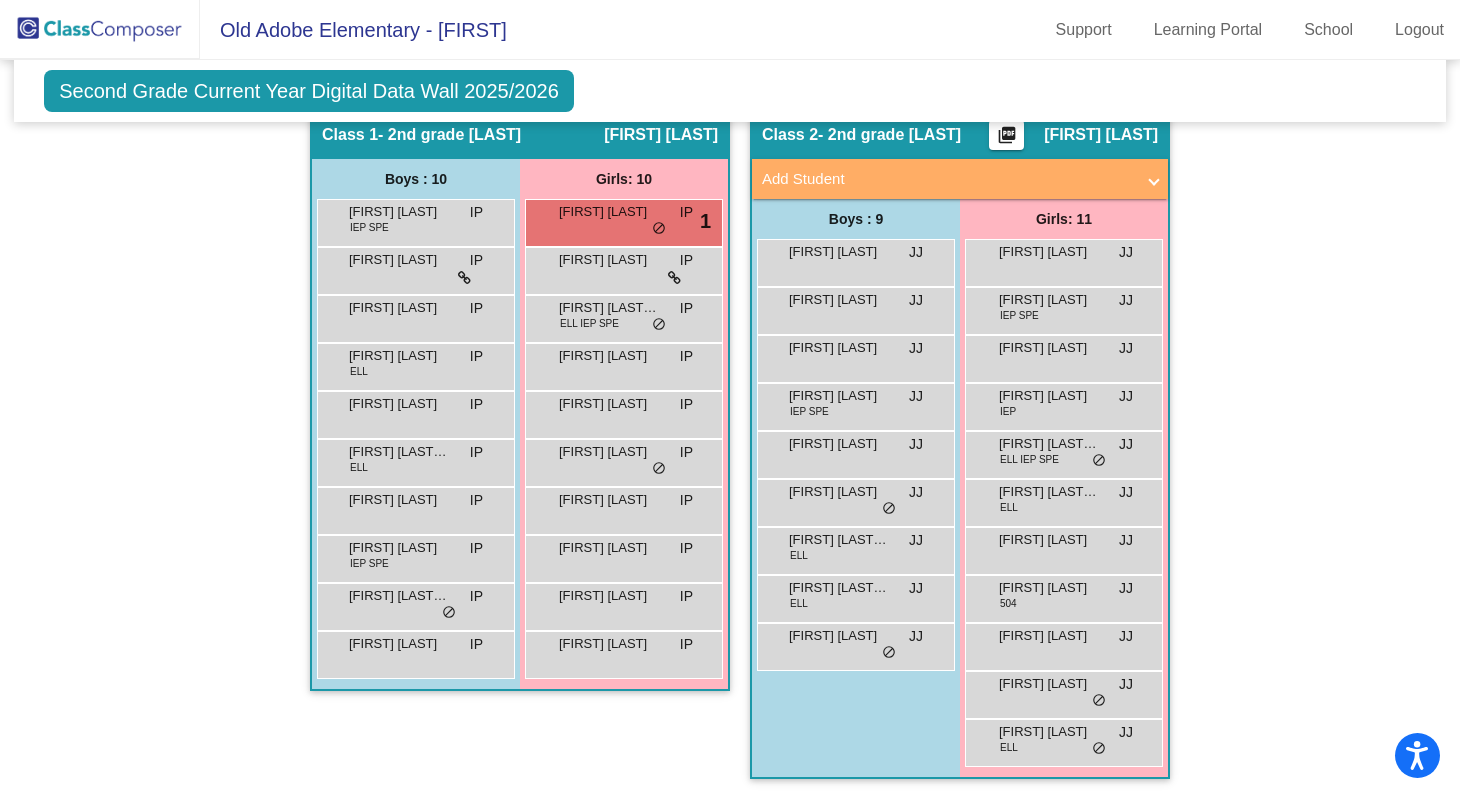 scroll, scrollTop: 0, scrollLeft: 0, axis: both 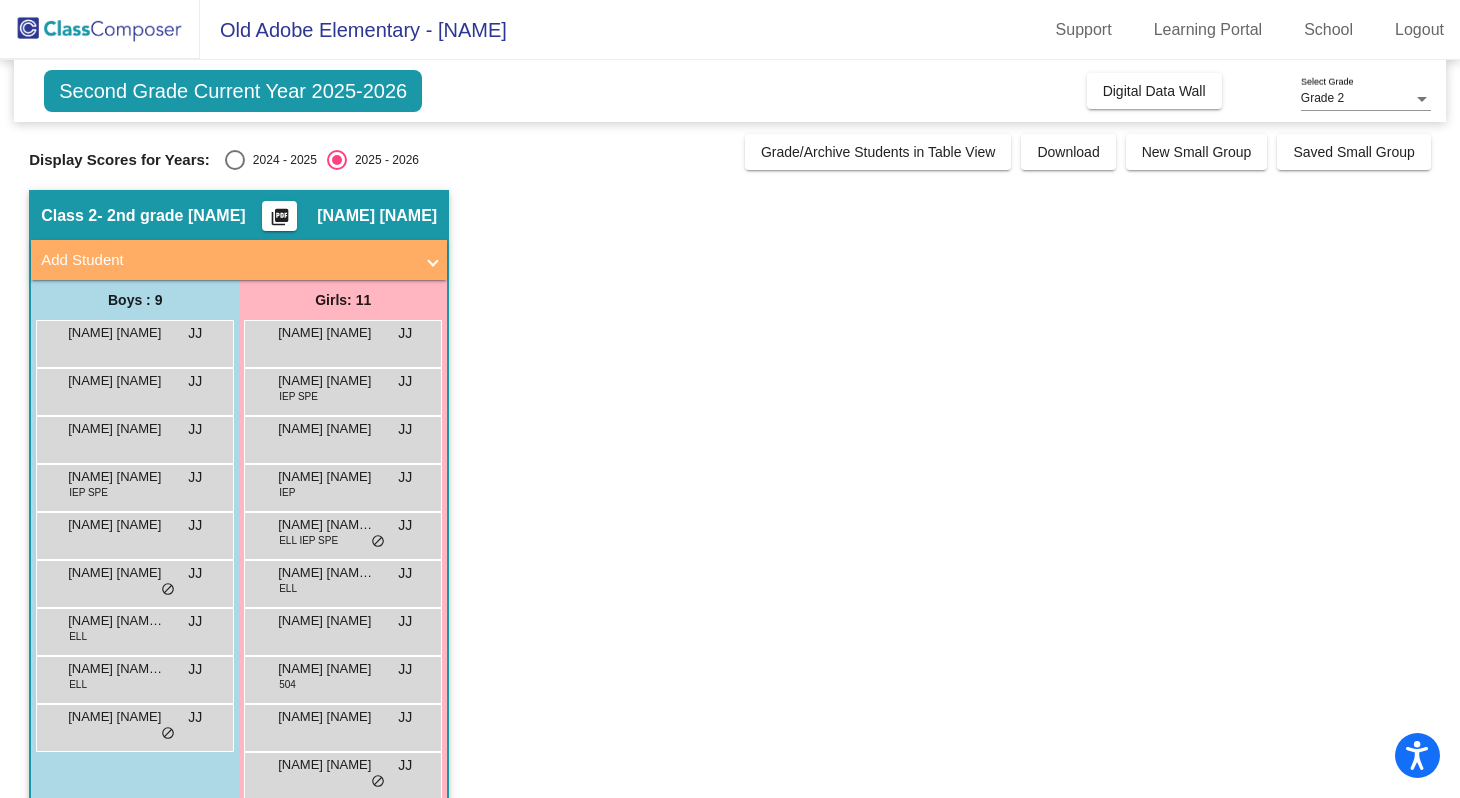 click on "Grade 2 Select Grade" 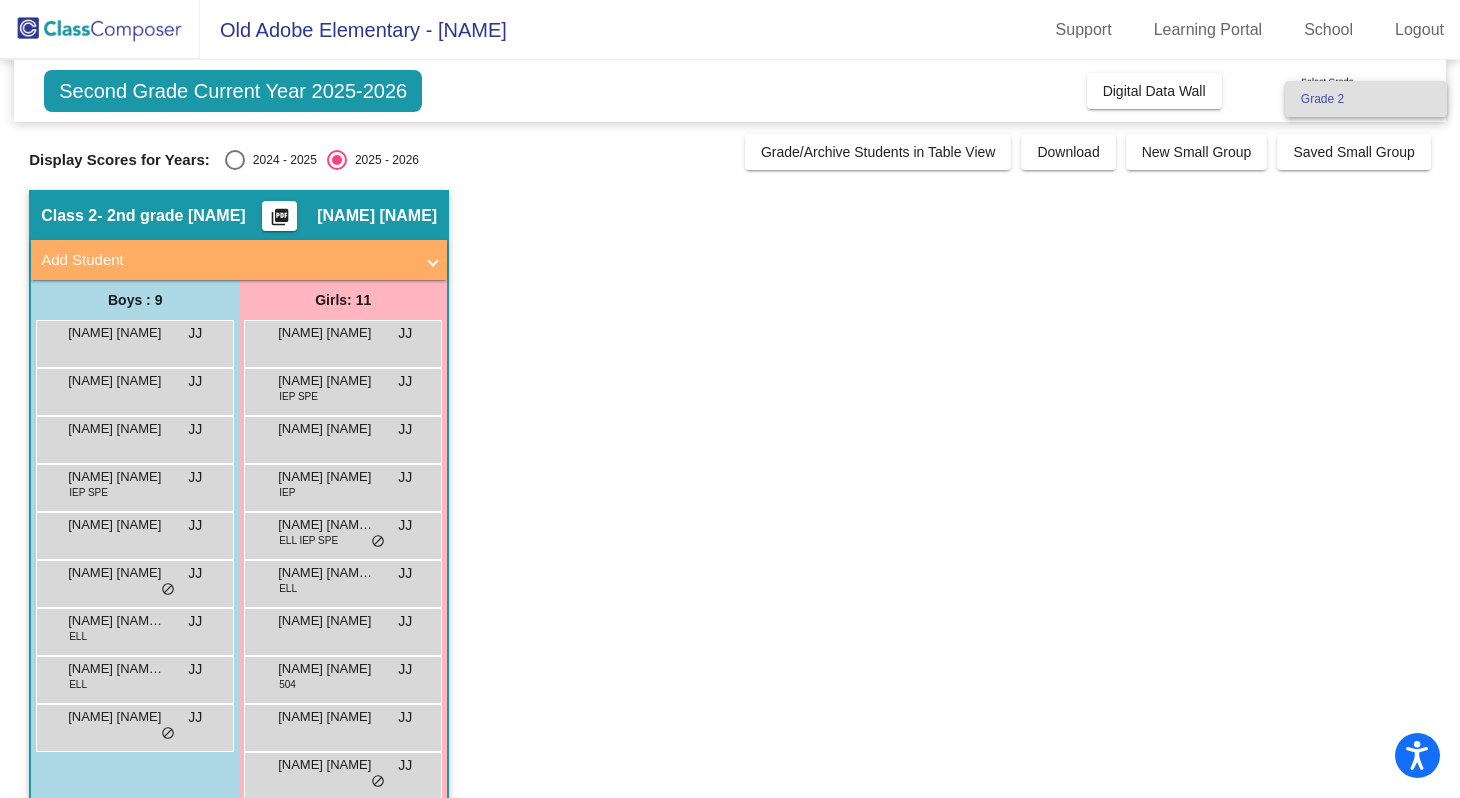 click at bounding box center (730, 399) 